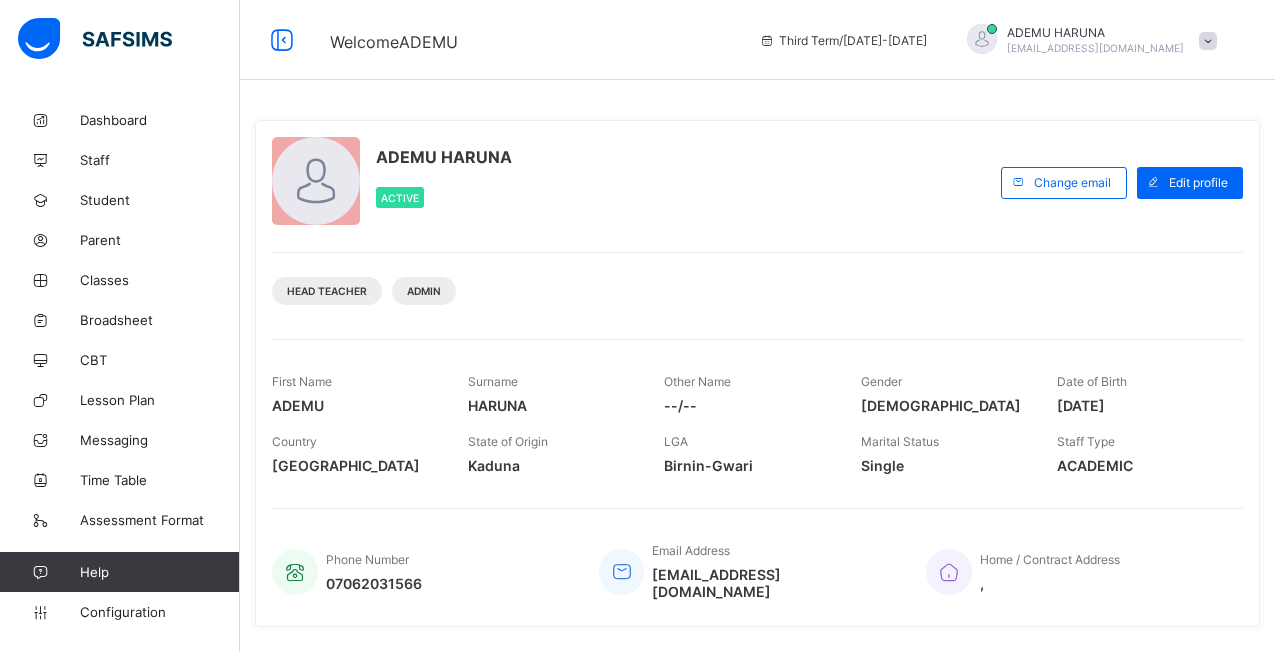 scroll, scrollTop: 0, scrollLeft: 0, axis: both 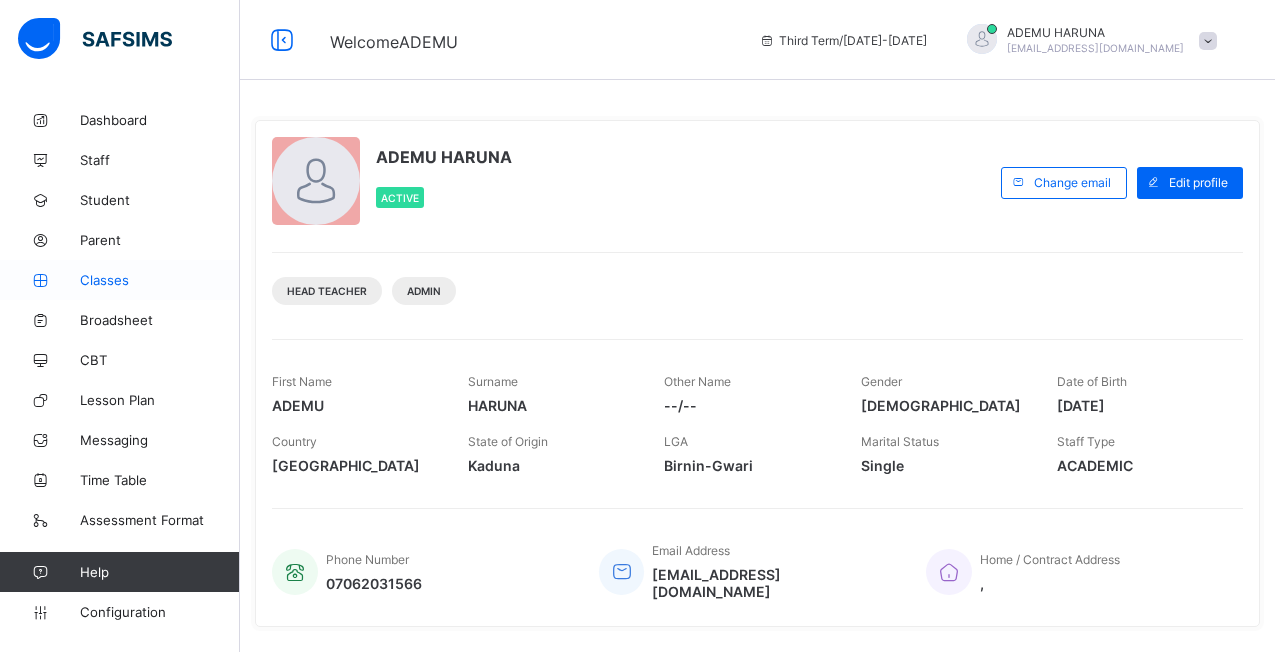 click on "Classes" at bounding box center [160, 280] 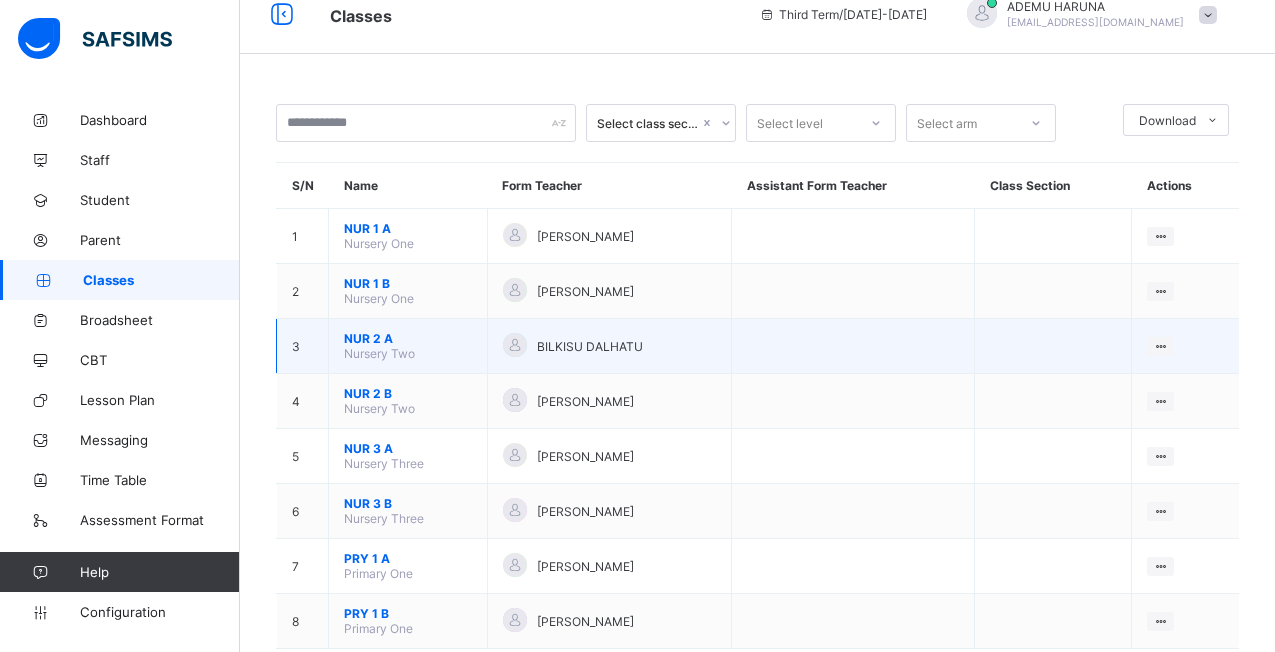 scroll, scrollTop: 73, scrollLeft: 0, axis: vertical 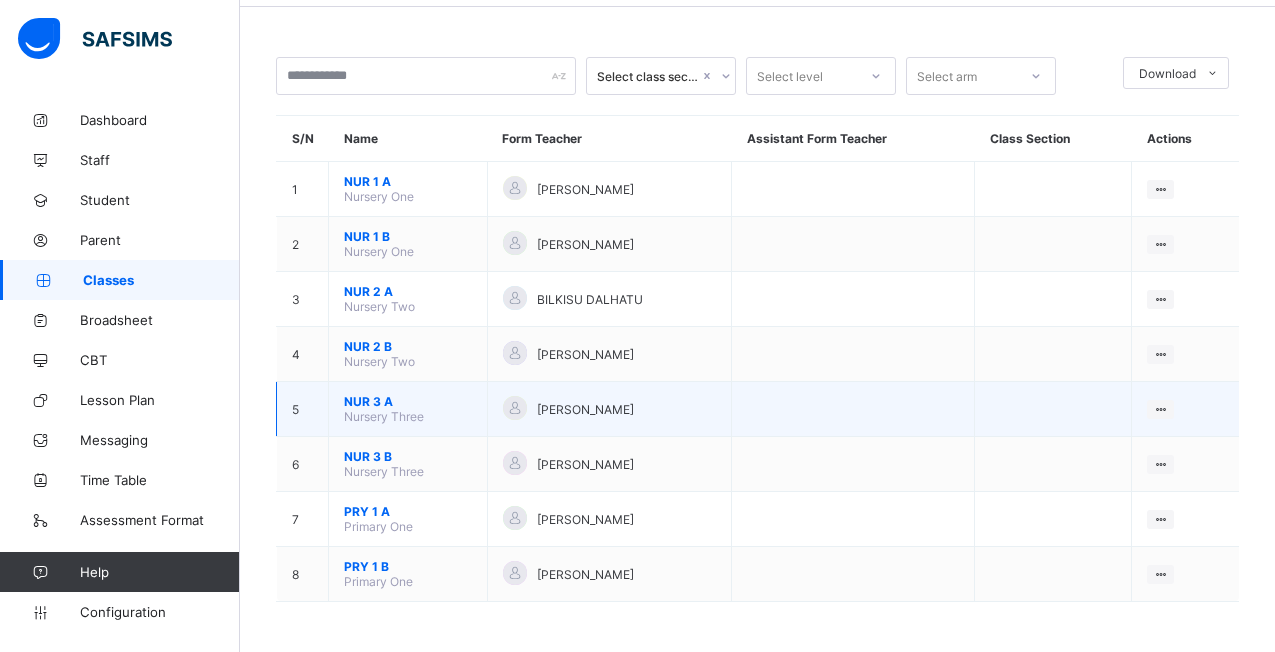 click on "NUR 3   A" at bounding box center (408, 401) 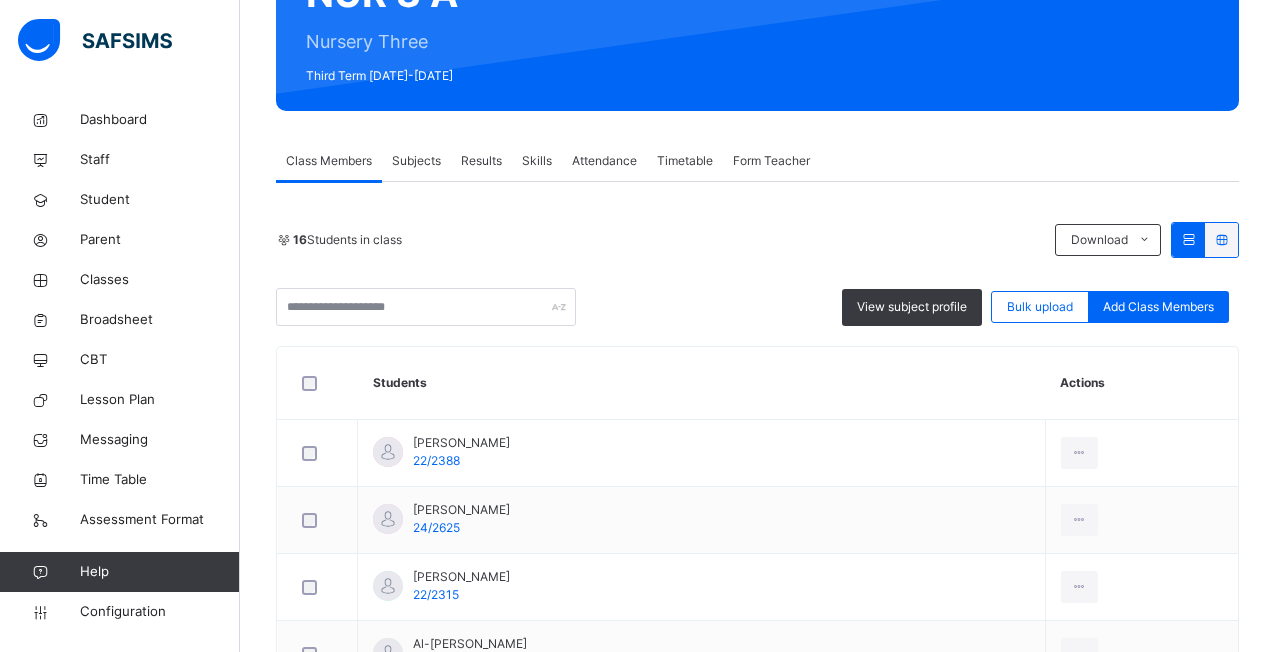 scroll, scrollTop: 200, scrollLeft: 0, axis: vertical 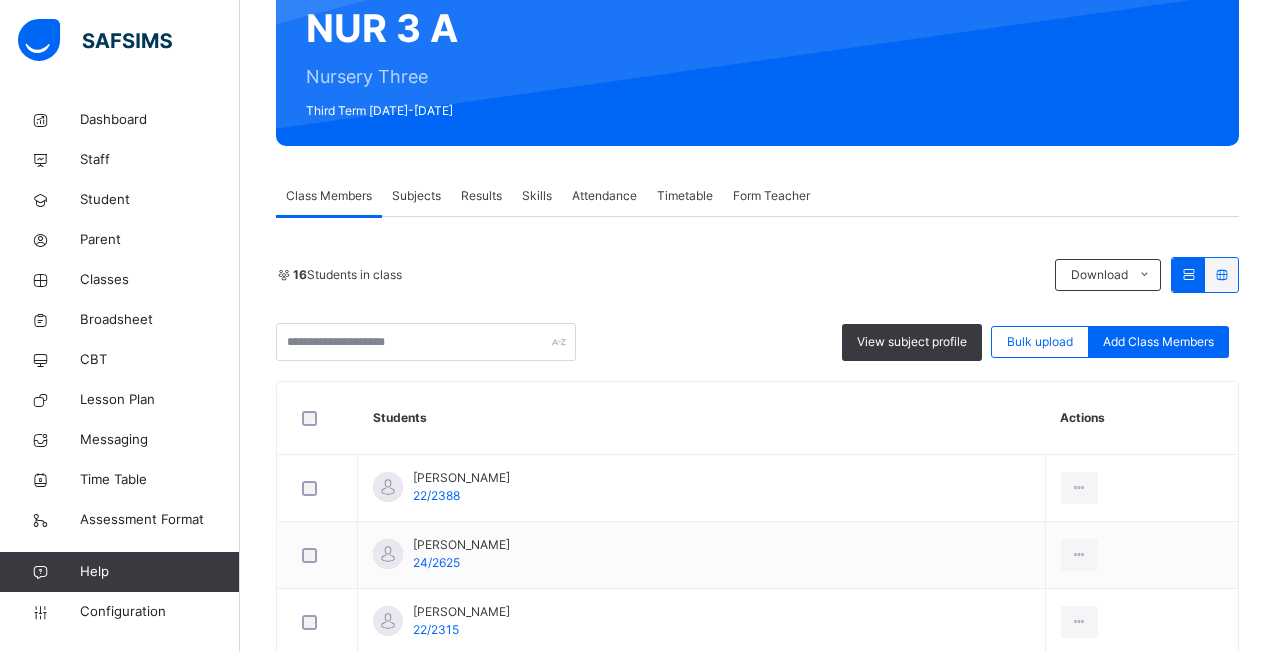 click on "Subjects" at bounding box center [416, 196] 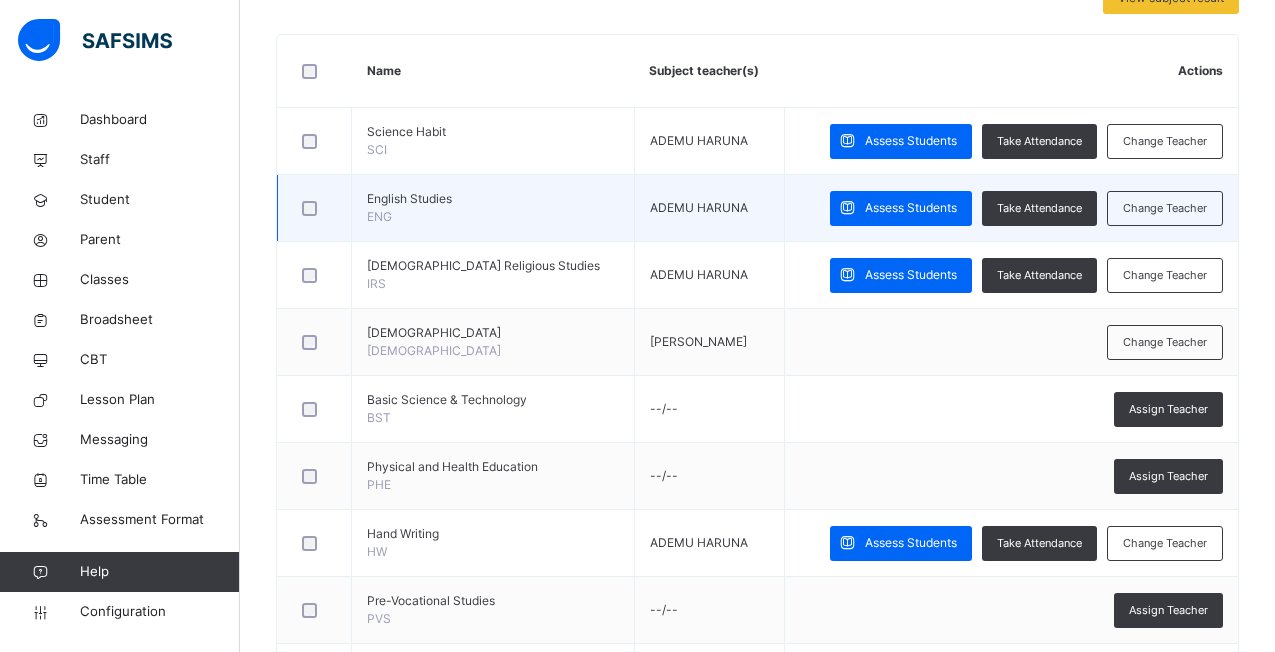 scroll, scrollTop: 500, scrollLeft: 0, axis: vertical 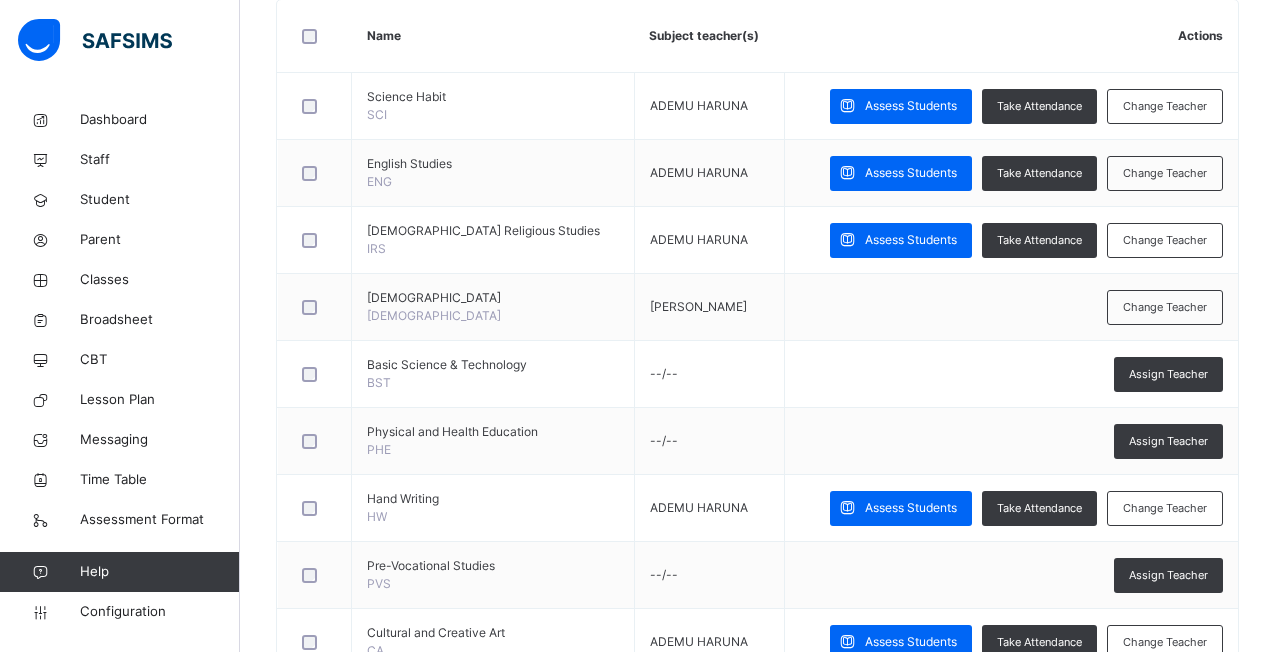 click on "Change Teacher" at bounding box center [1165, 240] 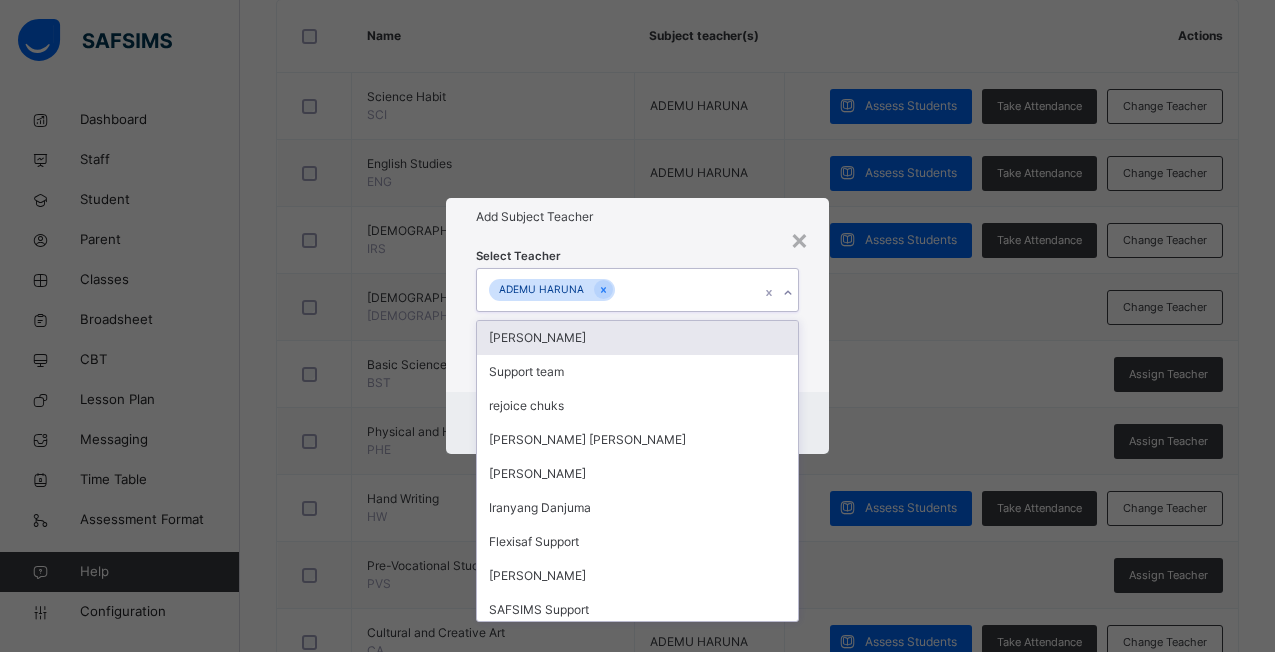 click 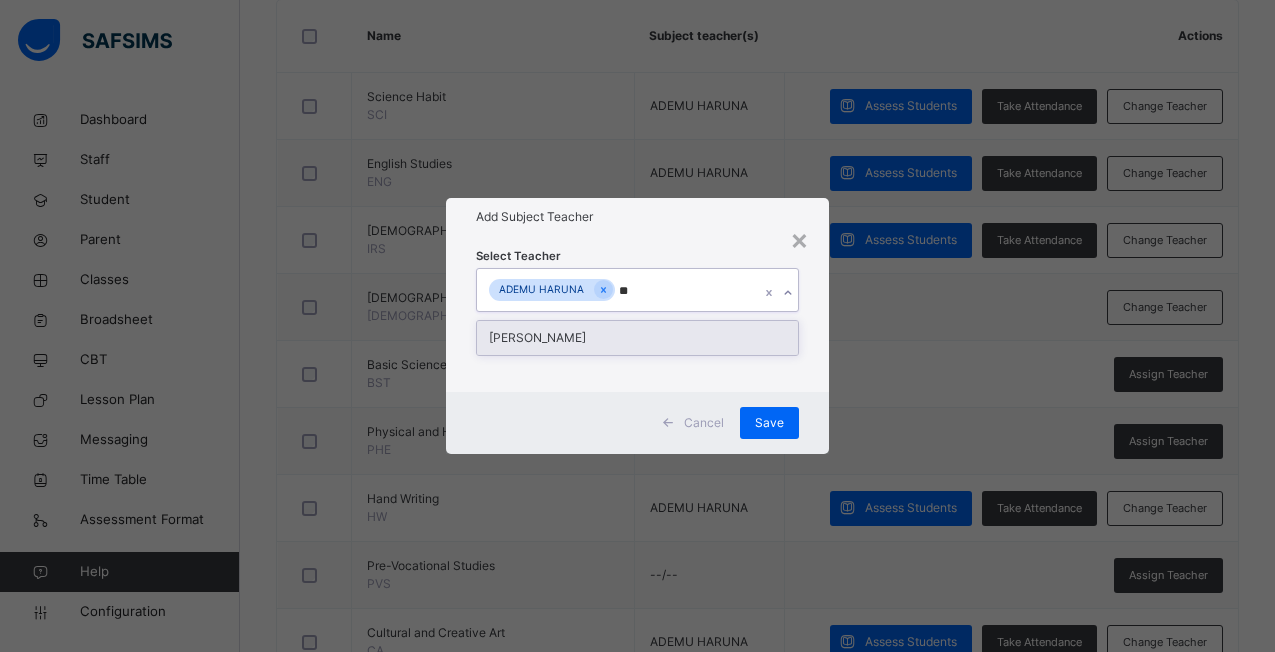 type on "***" 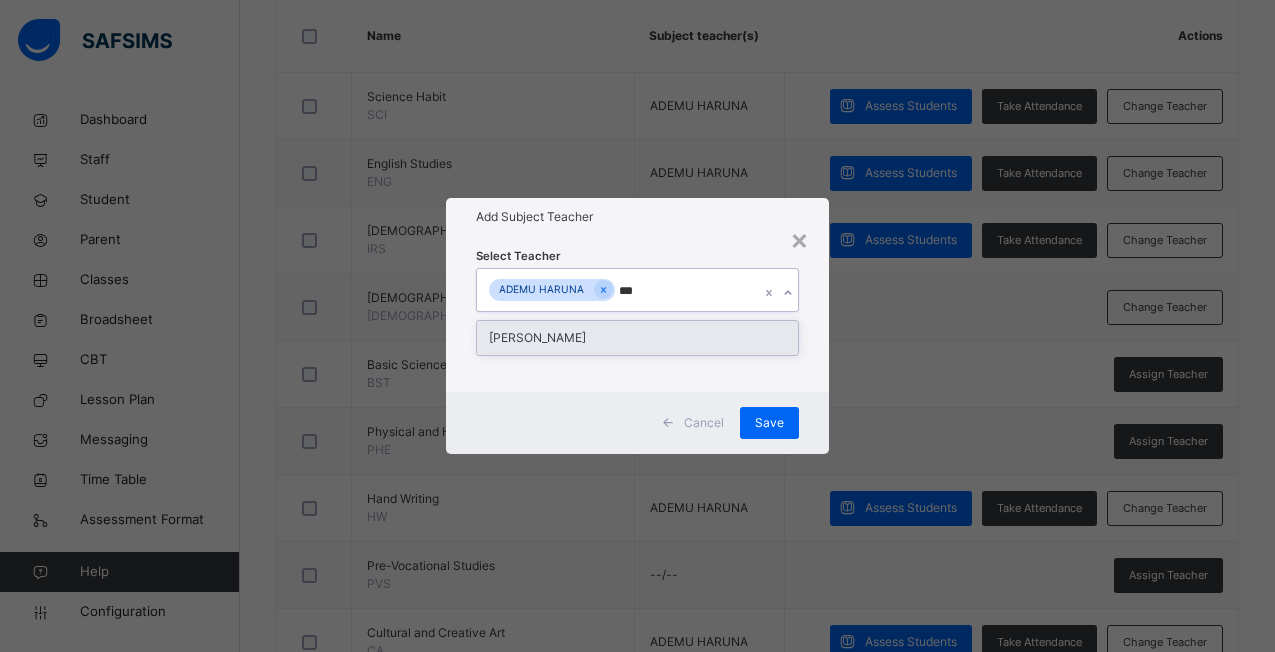 click on "[PERSON_NAME]" at bounding box center [637, 338] 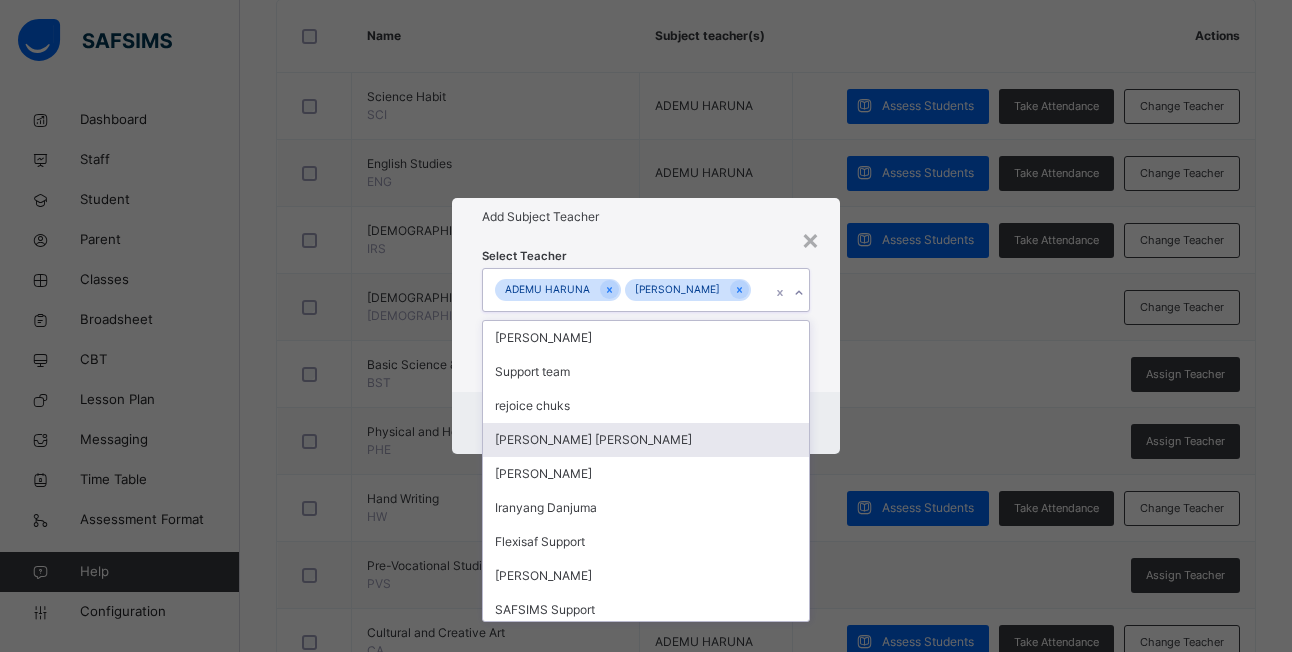 click on "× Add Subject Teacher Select Teacher   option [PERSON_NAME], selected.    option [PERSON_NAME] [PERSON_NAME] focused, 4 of 81. 79 results available. Use Up and Down to choose options, press Enter to select the currently focused option, press Escape to exit the menu, press Tab to select the option and exit the menu. [PERSON_NAME] [PERSON_NAME] Support  team rejoice  chuks [PERSON_NAME] [PERSON_NAME] [PERSON_NAME] Iranyang  Danjuma Flexisaf   Support  [PERSON_NAME] SAFSIMS  Support [PERSON_NAME] [PERSON_NAME]  [PERSON_NAME]  [PERSON_NAME] L A YUNUS  AJETIMMOBI GAMBO ALH NMA [PERSON_NAME] [PERSON_NAME] Accounts  Officer [PERSON_NAME] [PERSON_NAME] [PERSON_NAME] [PERSON_NAME] GARBA  [PERSON_NAME] [PERSON_NAME]  [PERSON_NAME]  [PERSON_NAME] A ABDULFATAI AUWAL [PERSON_NAME] HASSANAT O [PERSON_NAME] [PERSON_NAME] WADA [PERSON_NAME] NUHU AUWAL [PERSON_NAME] [PERSON_NAME] [PERSON_NAME] [PERSON_NAME] [PERSON_NAME] [PERSON_NAME] YUNUS [PERSON_NAME] NEGEDU A A [PERSON_NAME]" at bounding box center [646, 326] 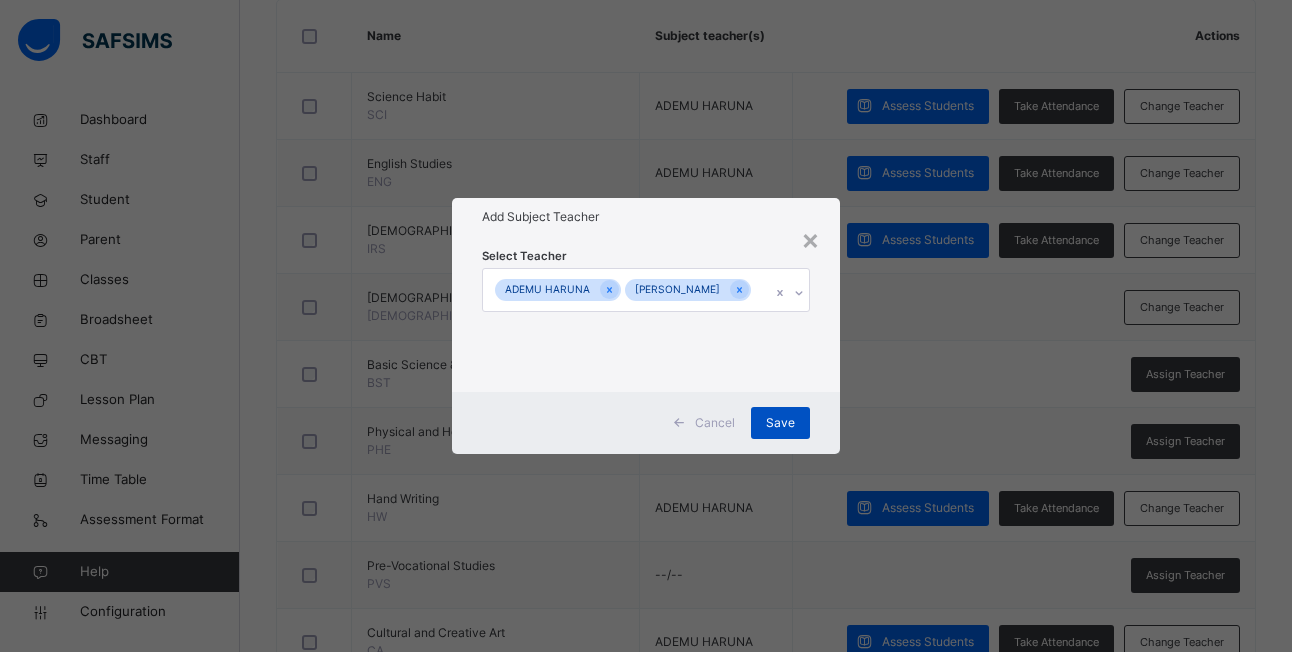 click on "Save" at bounding box center (780, 423) 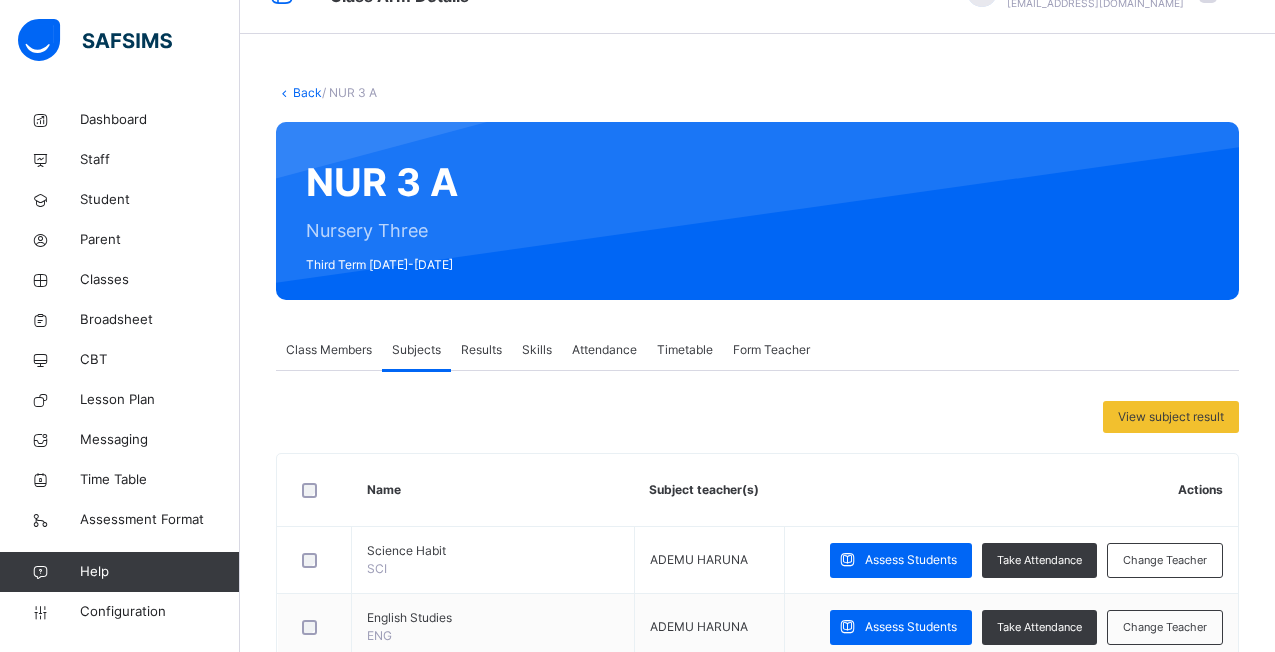 scroll, scrollTop: 43, scrollLeft: 0, axis: vertical 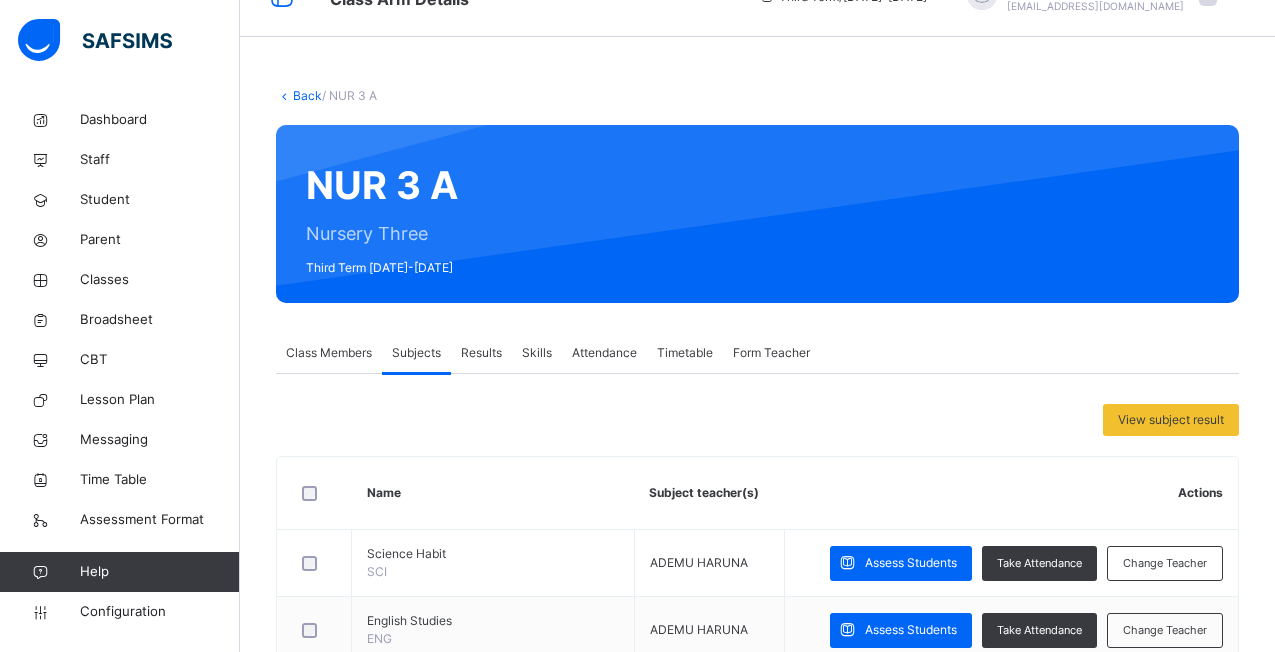 click on "Back" at bounding box center (307, 95) 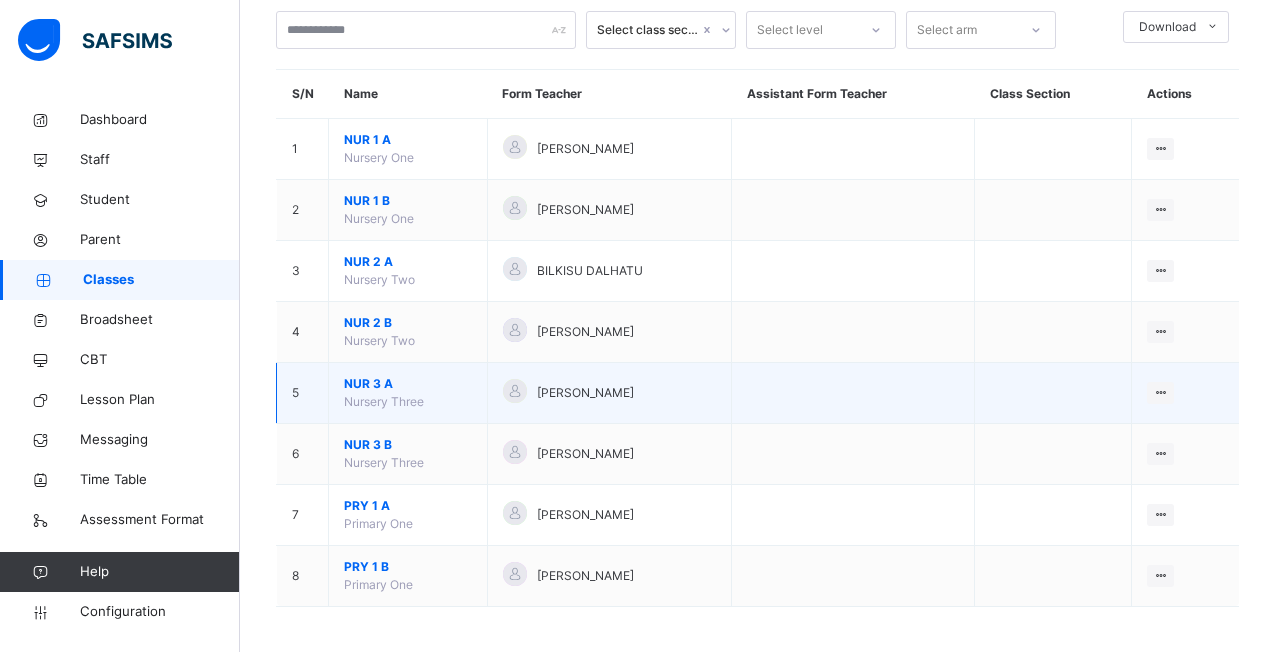 scroll, scrollTop: 124, scrollLeft: 0, axis: vertical 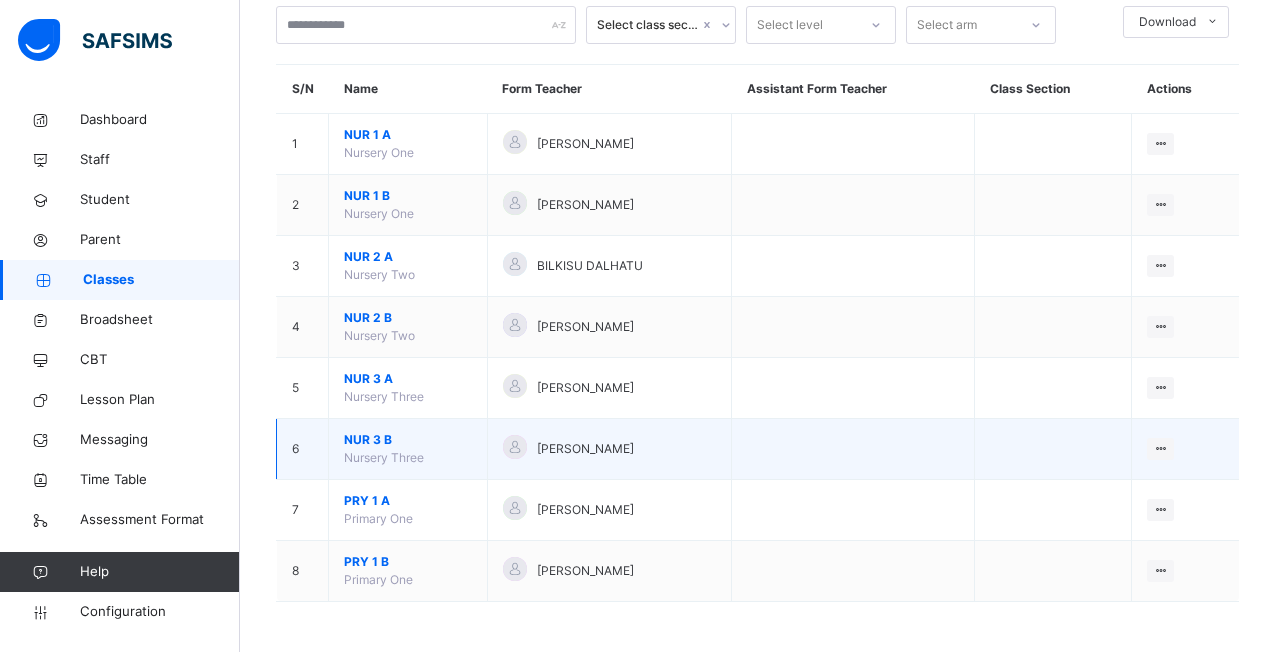 click on "NUR 3   B" at bounding box center (408, 440) 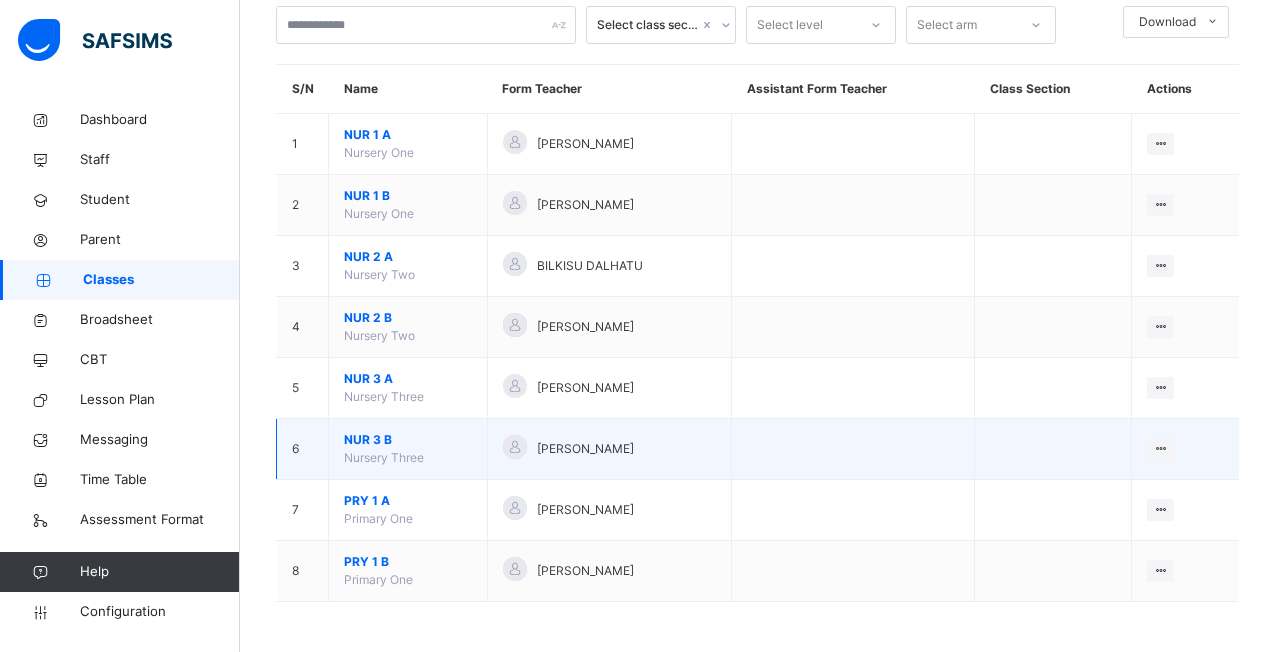 scroll, scrollTop: 0, scrollLeft: 0, axis: both 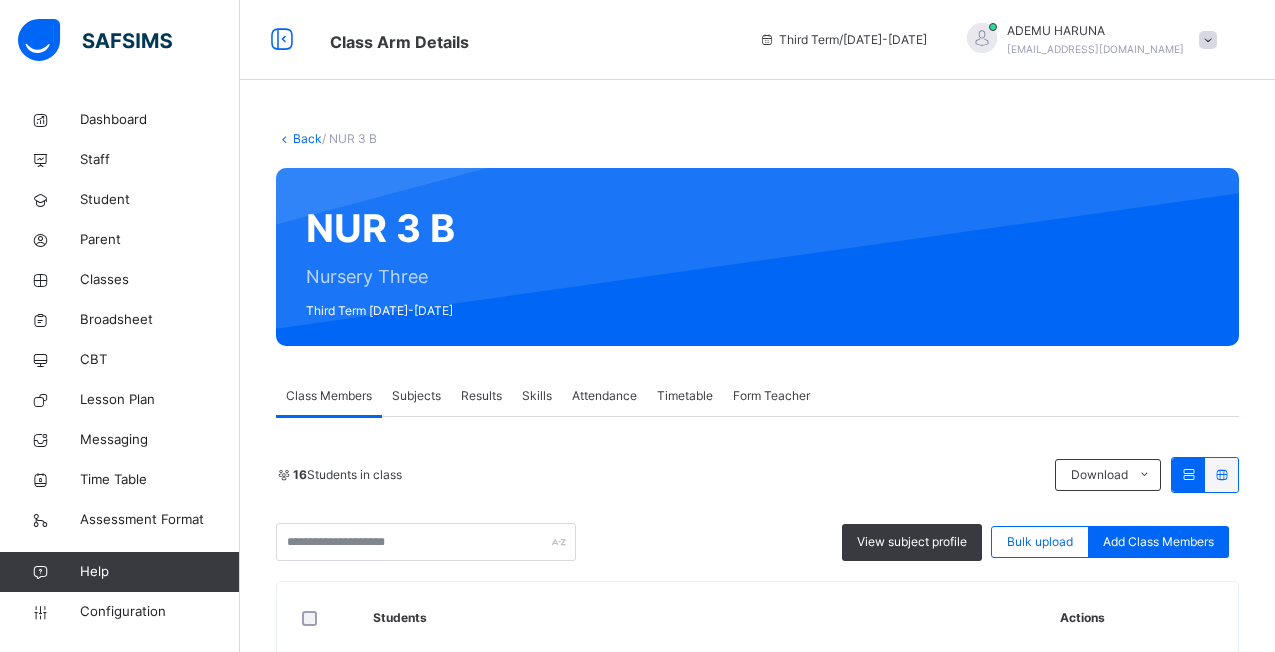 click on "Subjects" at bounding box center (416, 396) 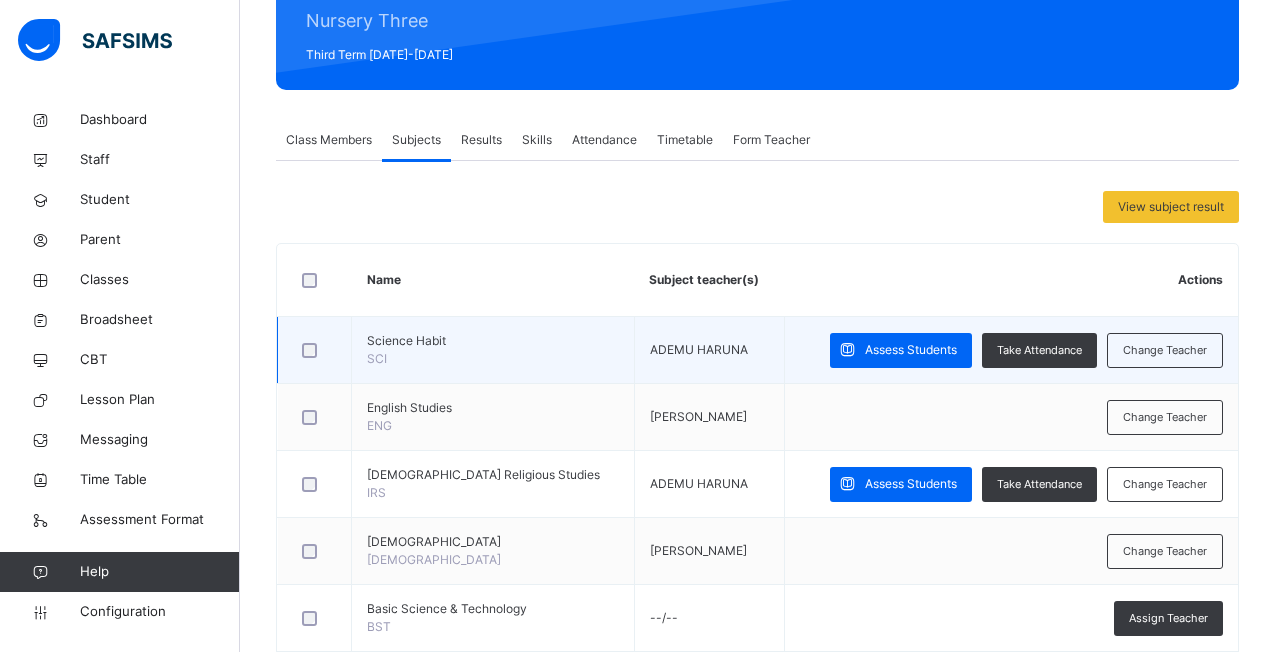 scroll, scrollTop: 400, scrollLeft: 0, axis: vertical 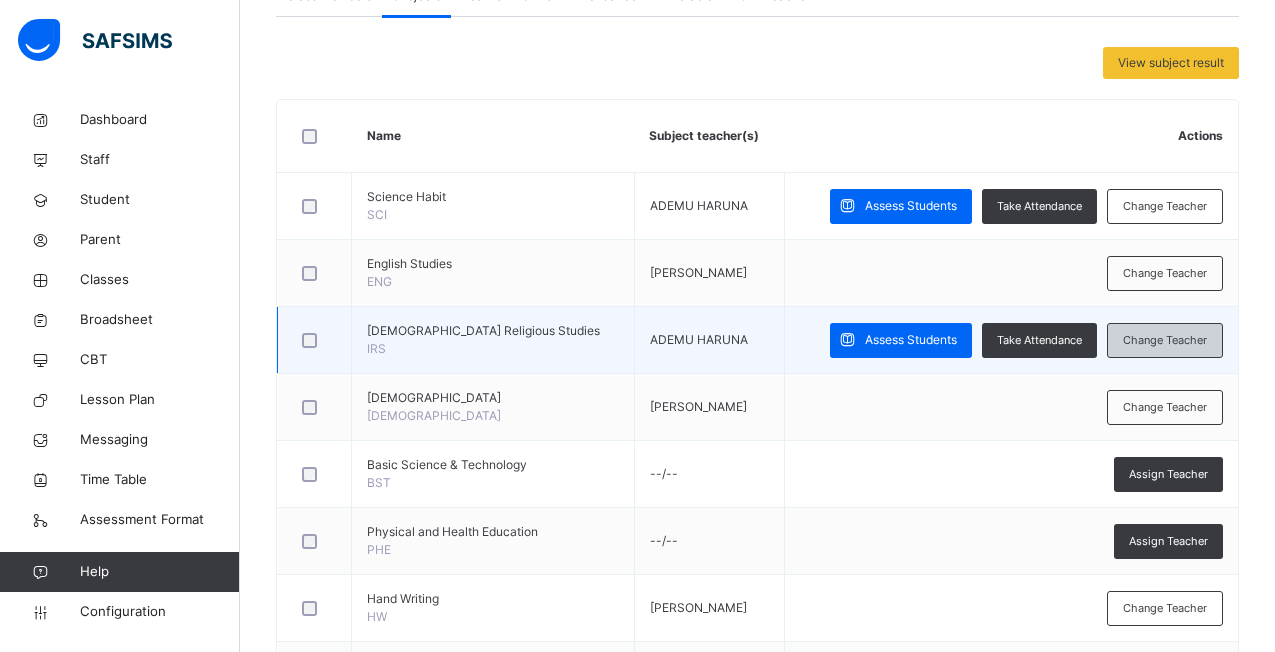 click on "Change Teacher" at bounding box center (1165, 340) 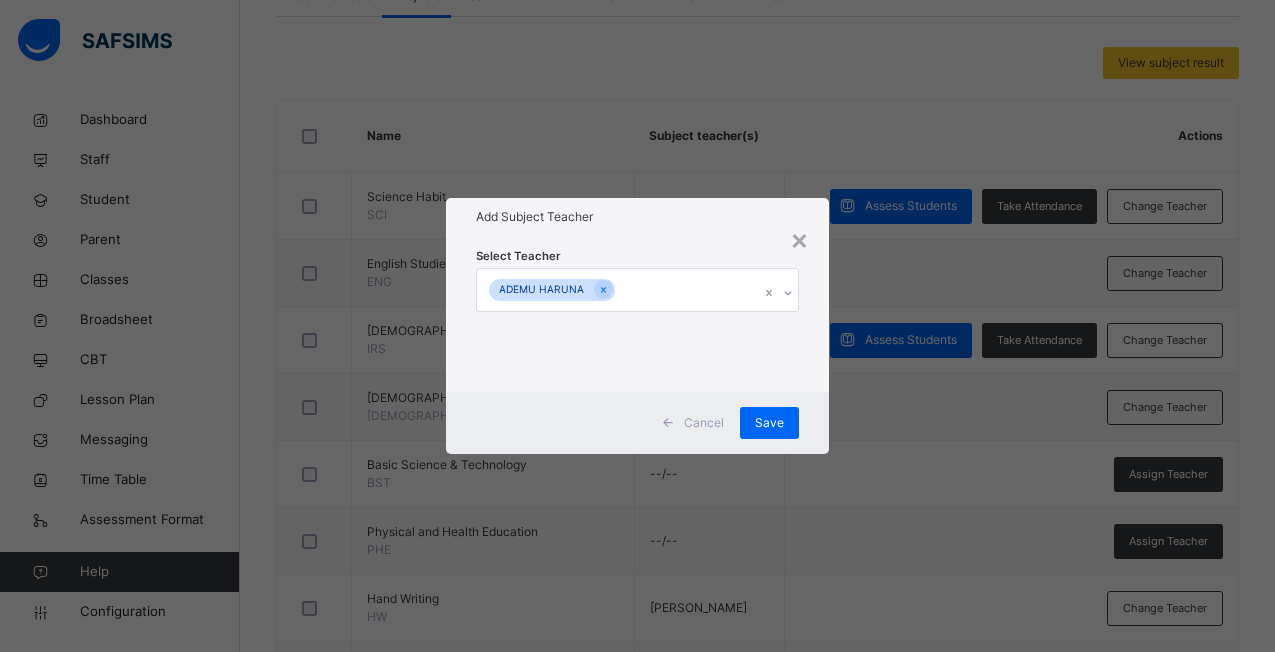 click on "ADEMU HARUNA" at bounding box center [618, 290] 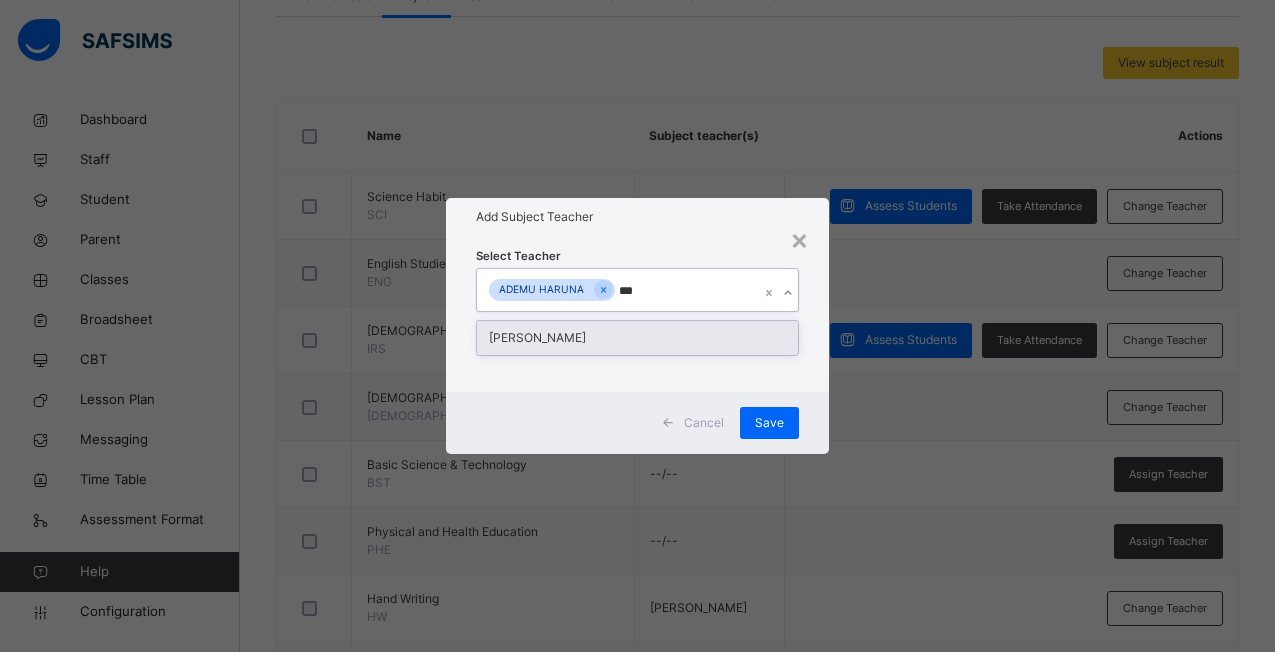 type on "****" 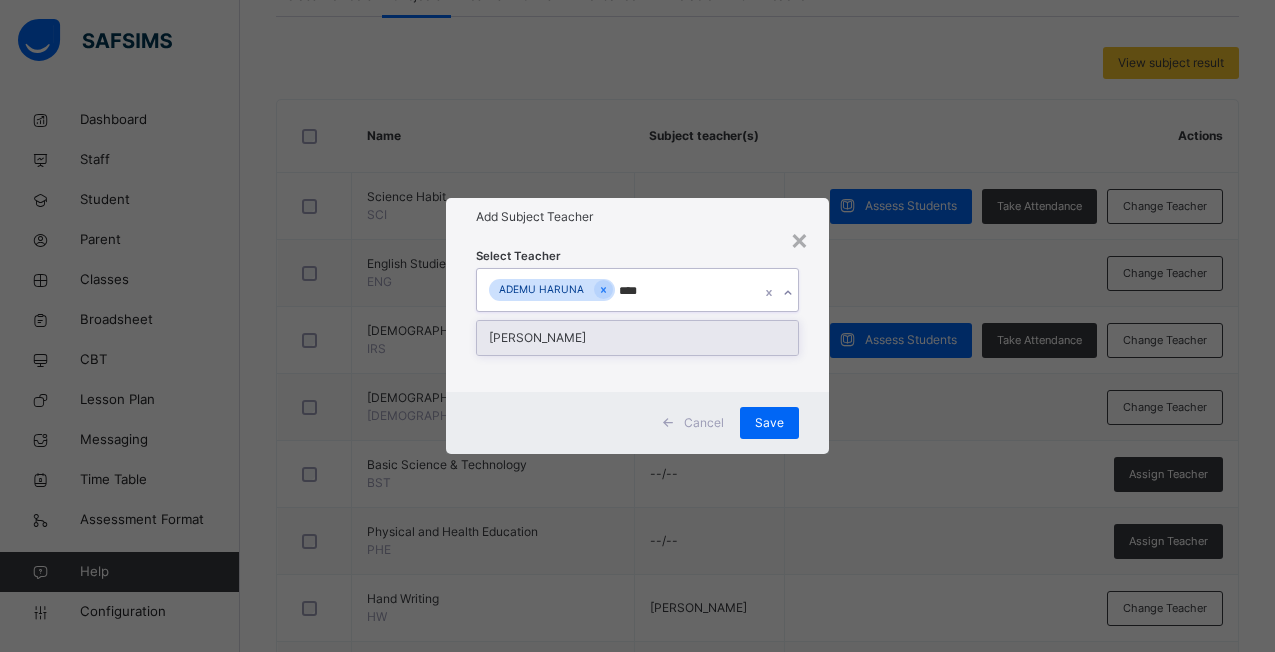 click on "[PERSON_NAME]" at bounding box center [637, 338] 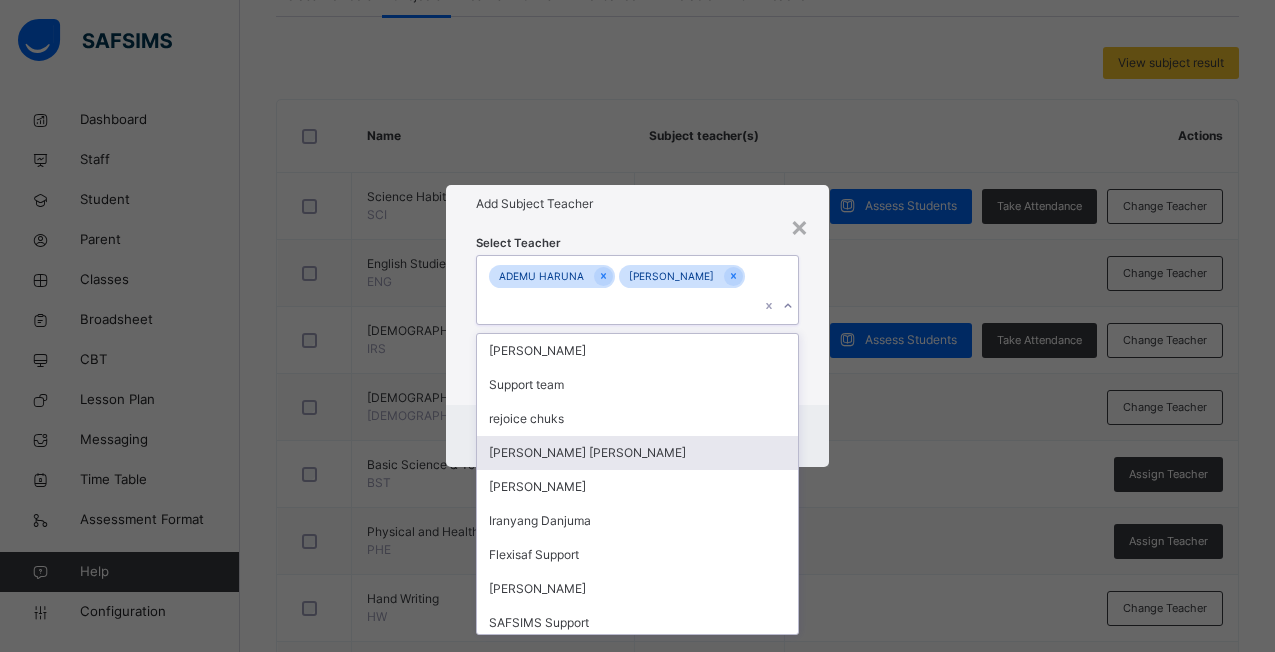 click on "× Add Subject Teacher Select Teacher   option [PERSON_NAME], selected.    option [PERSON_NAME] [PERSON_NAME] focused, 4 of 81. 79 results available. Use Up and Down to choose options, press Enter to select the currently focused option, press Escape to exit the menu, press Tab to select the option and exit the menu. [PERSON_NAME] [PERSON_NAME] Support  team rejoice  chuks [PERSON_NAME] [PERSON_NAME] [PERSON_NAME] Iranyang  Danjuma Flexisaf   Support  [PERSON_NAME] SAFSIMS  Support [PERSON_NAME] [PERSON_NAME]  [PERSON_NAME]  [PERSON_NAME] L A YUNUS  AJETIMMOBI GAMBO ALH NMA [PERSON_NAME] [PERSON_NAME] Accounts  Officer [PERSON_NAME] [PERSON_NAME] [PERSON_NAME] [PERSON_NAME] GARBA  [PERSON_NAME] [PERSON_NAME]  [PERSON_NAME]  [PERSON_NAME] A ABDULFATAI AUWAL [PERSON_NAME] HASSANAT O [PERSON_NAME] [PERSON_NAME] WADA [PERSON_NAME] NUHU AUWAL [PERSON_NAME] [PERSON_NAME] [PERSON_NAME] [PERSON_NAME] [PERSON_NAME] [PERSON_NAME] YUNUS [PERSON_NAME] NEGEDU A A [PERSON_NAME]" at bounding box center (637, 326) 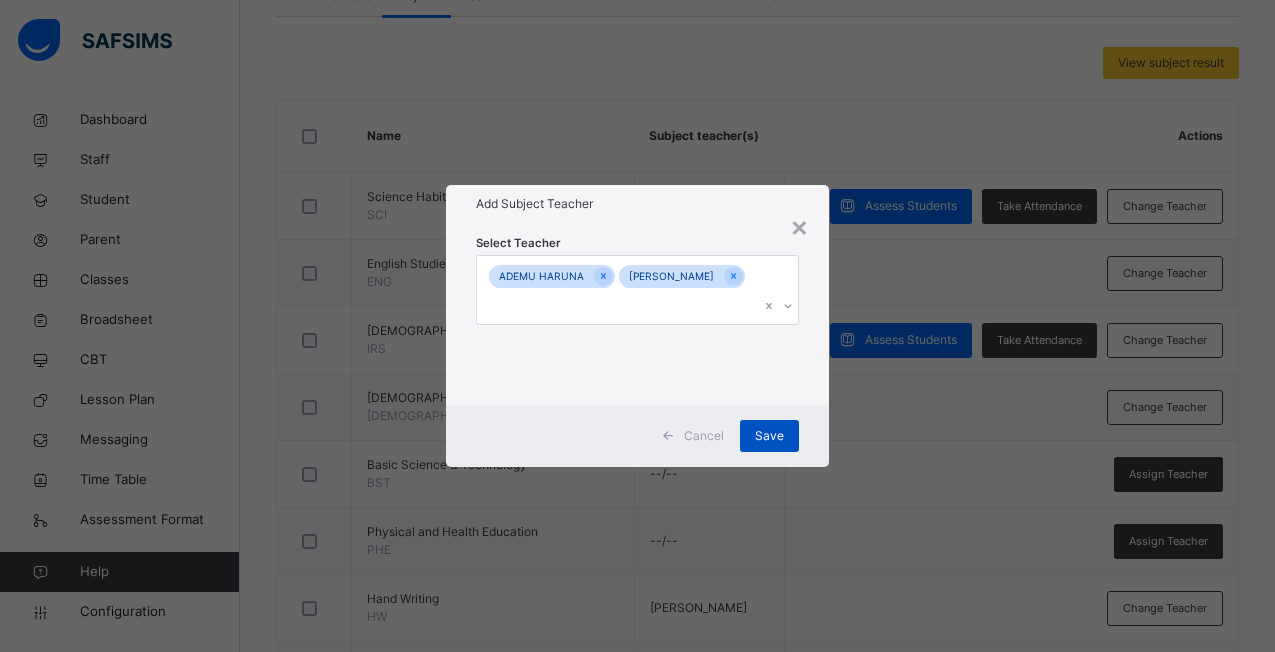 click on "Save" at bounding box center (769, 436) 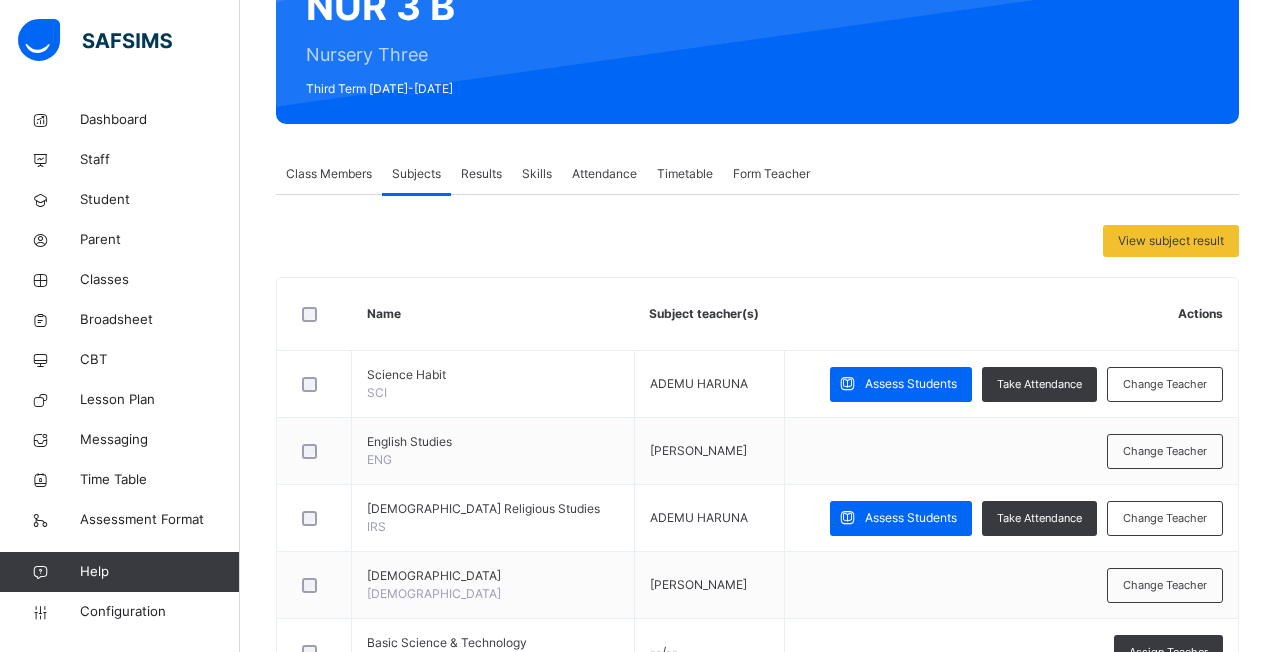 scroll, scrollTop: 0, scrollLeft: 0, axis: both 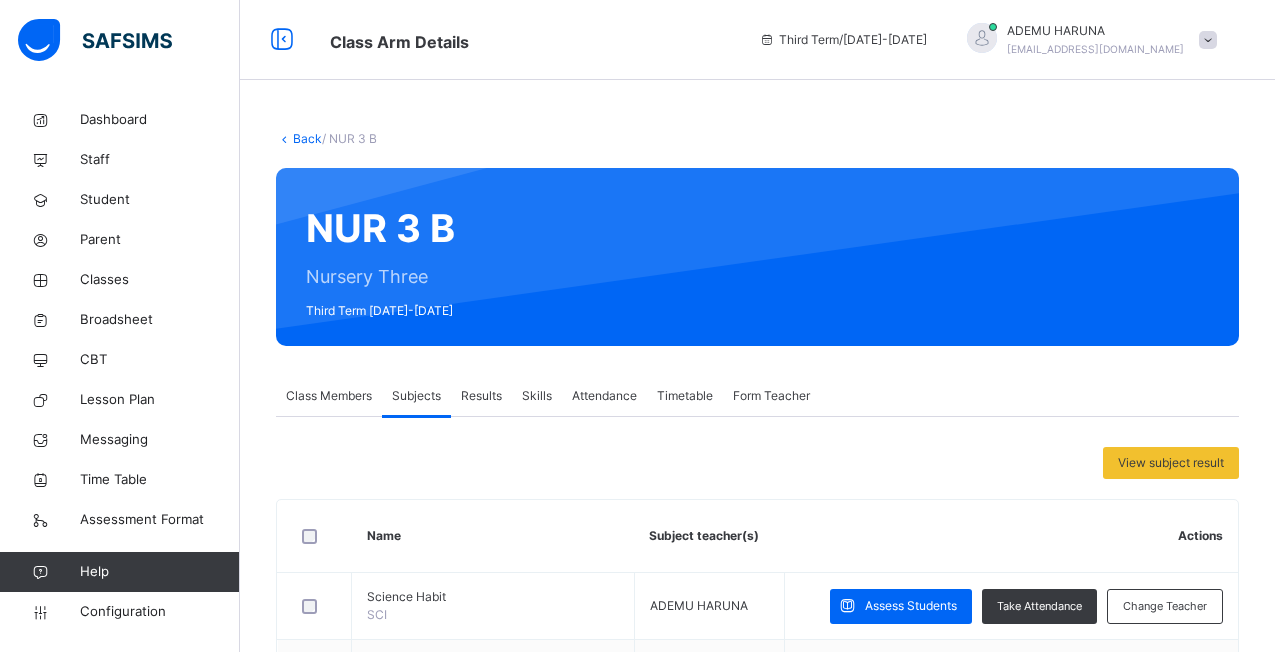 click on "Back" at bounding box center [307, 138] 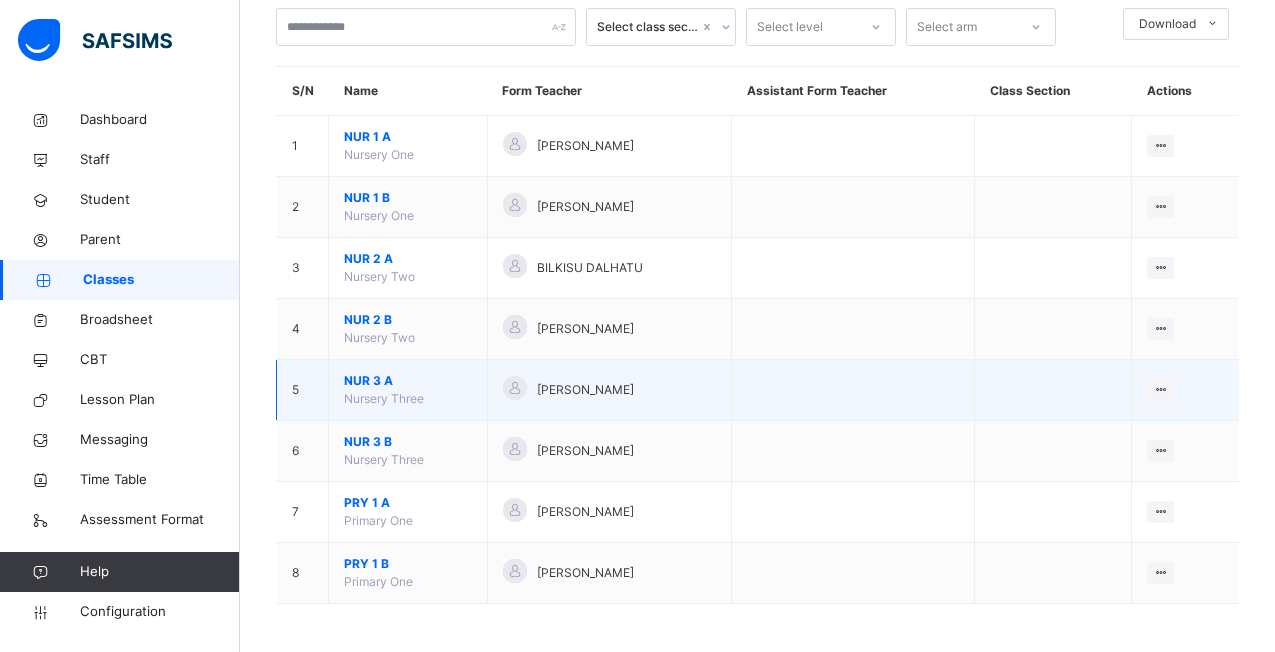scroll, scrollTop: 124, scrollLeft: 0, axis: vertical 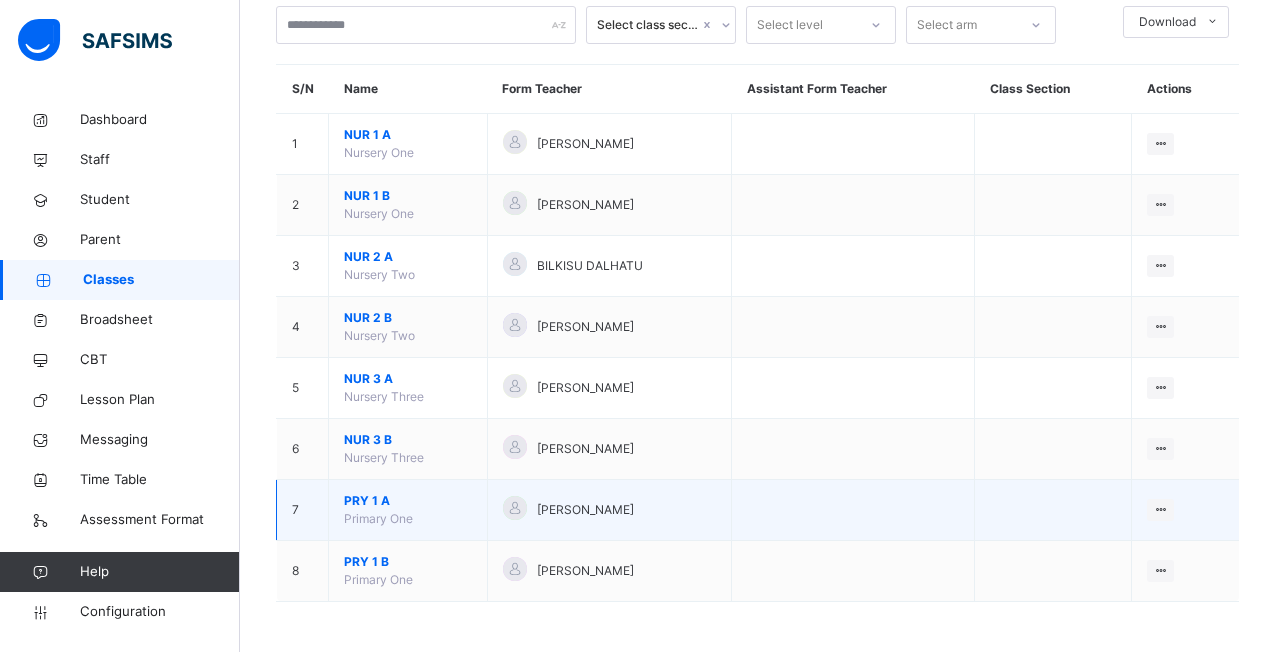 click on "PRY 1   A" at bounding box center (408, 501) 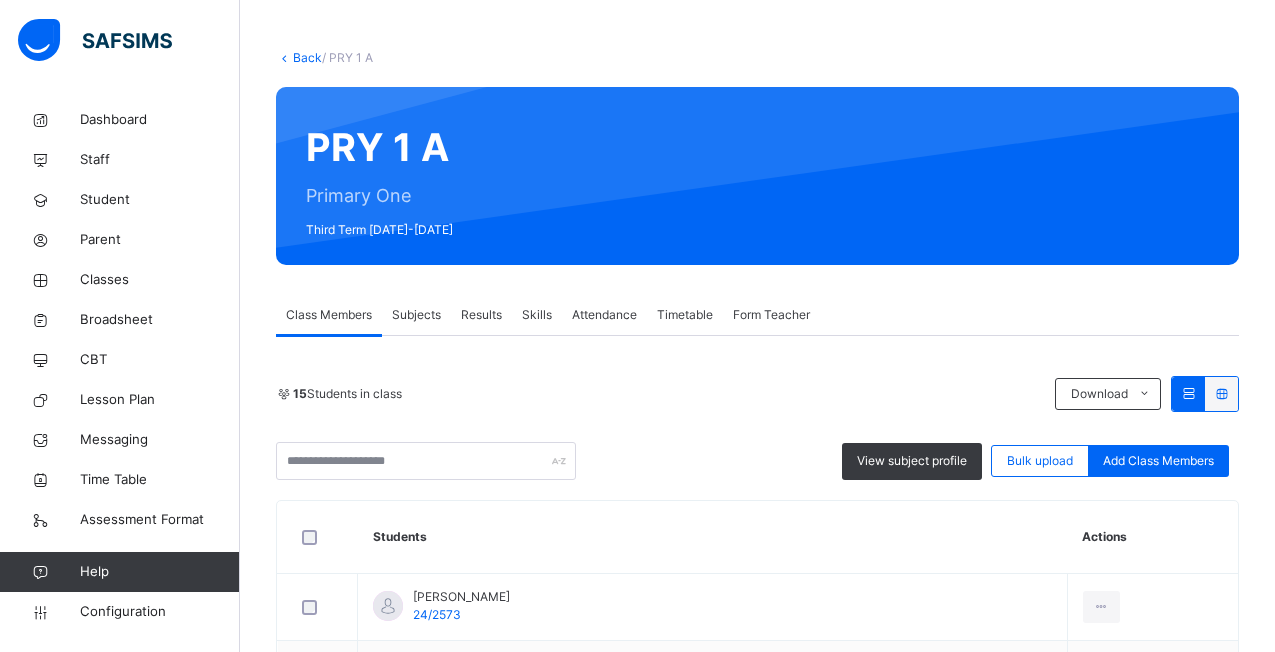 scroll, scrollTop: 200, scrollLeft: 0, axis: vertical 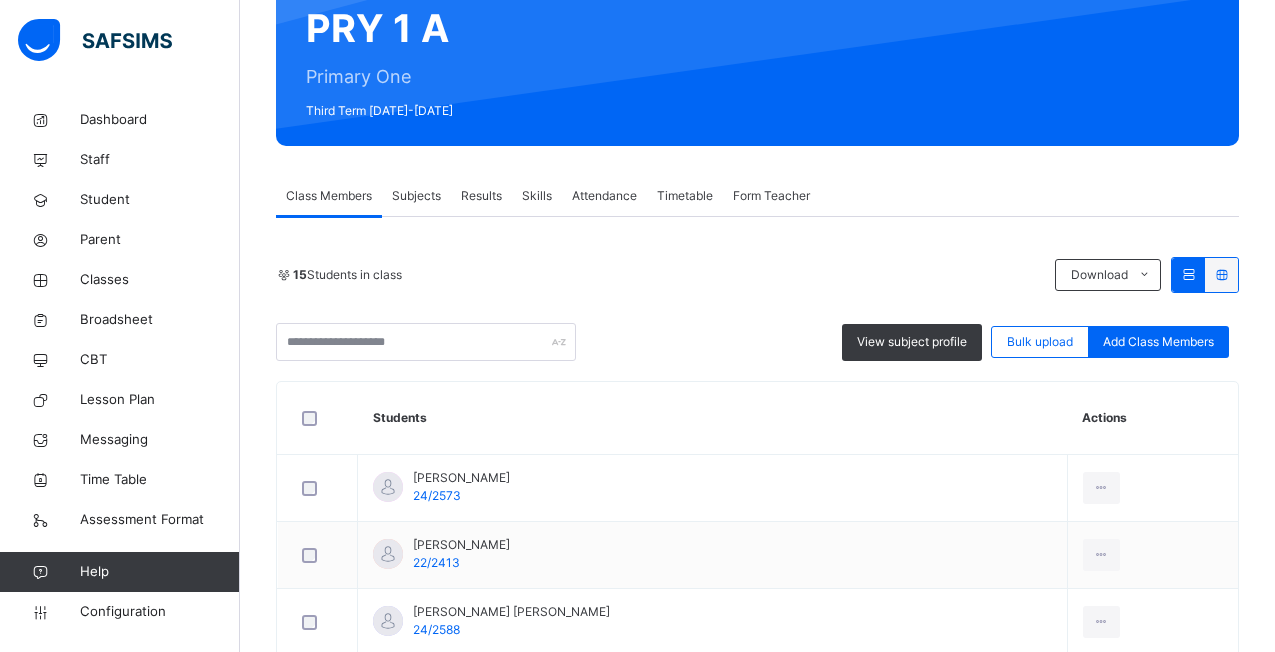 click on "Subjects" at bounding box center (416, 196) 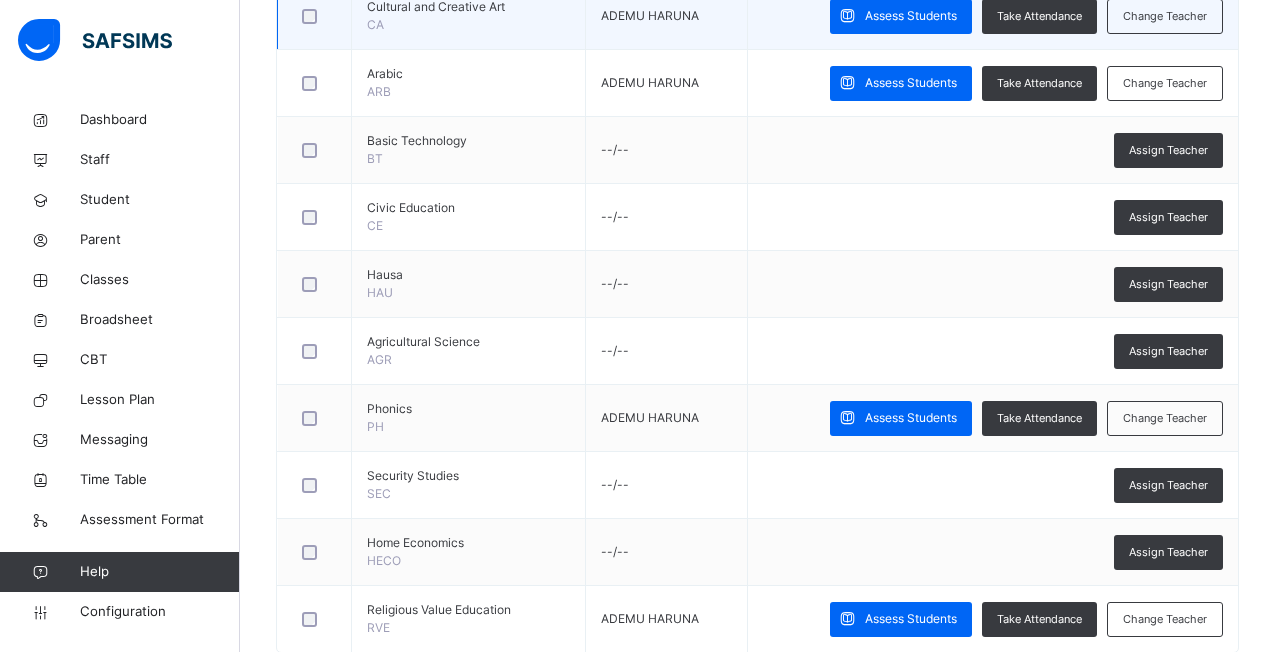 scroll, scrollTop: 1378, scrollLeft: 0, axis: vertical 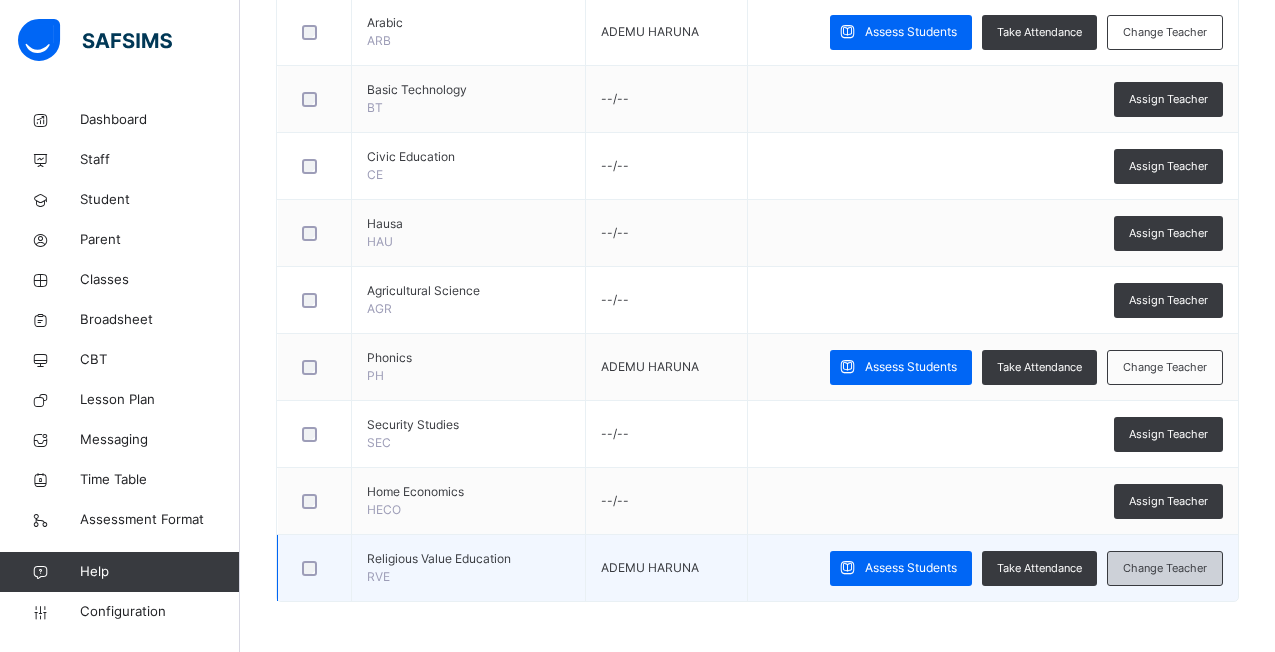 click on "Change Teacher" at bounding box center (1165, 568) 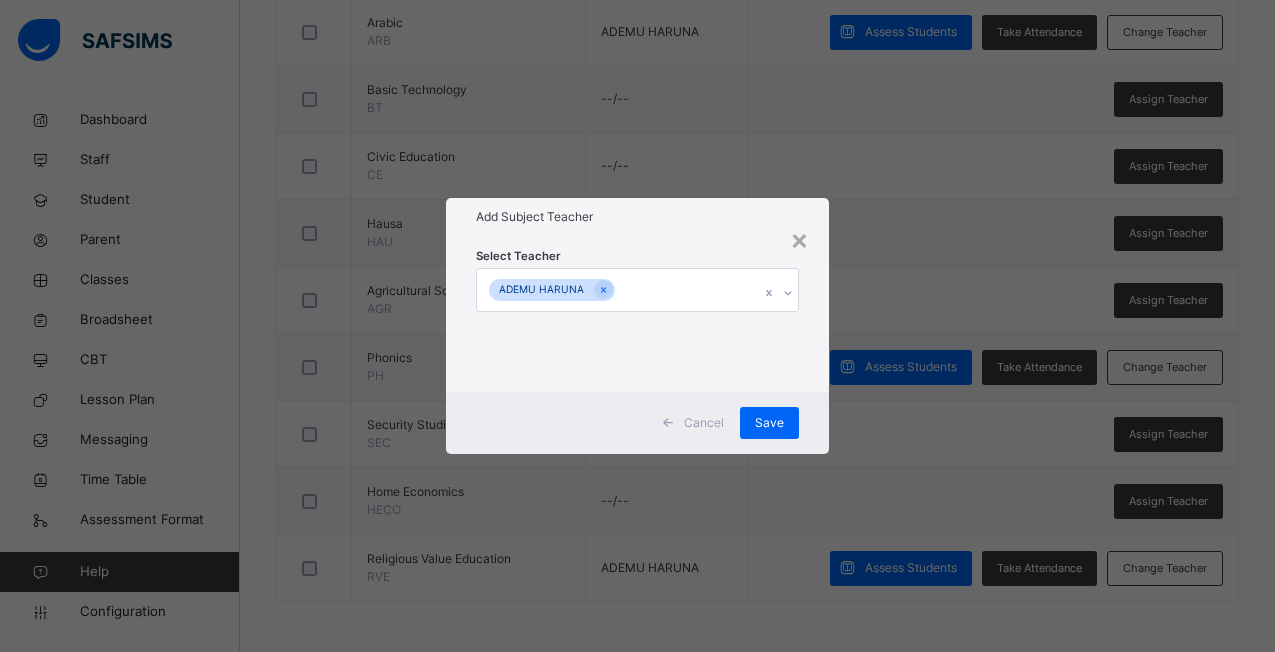 click on "ADEMU HARUNA" at bounding box center [618, 290] 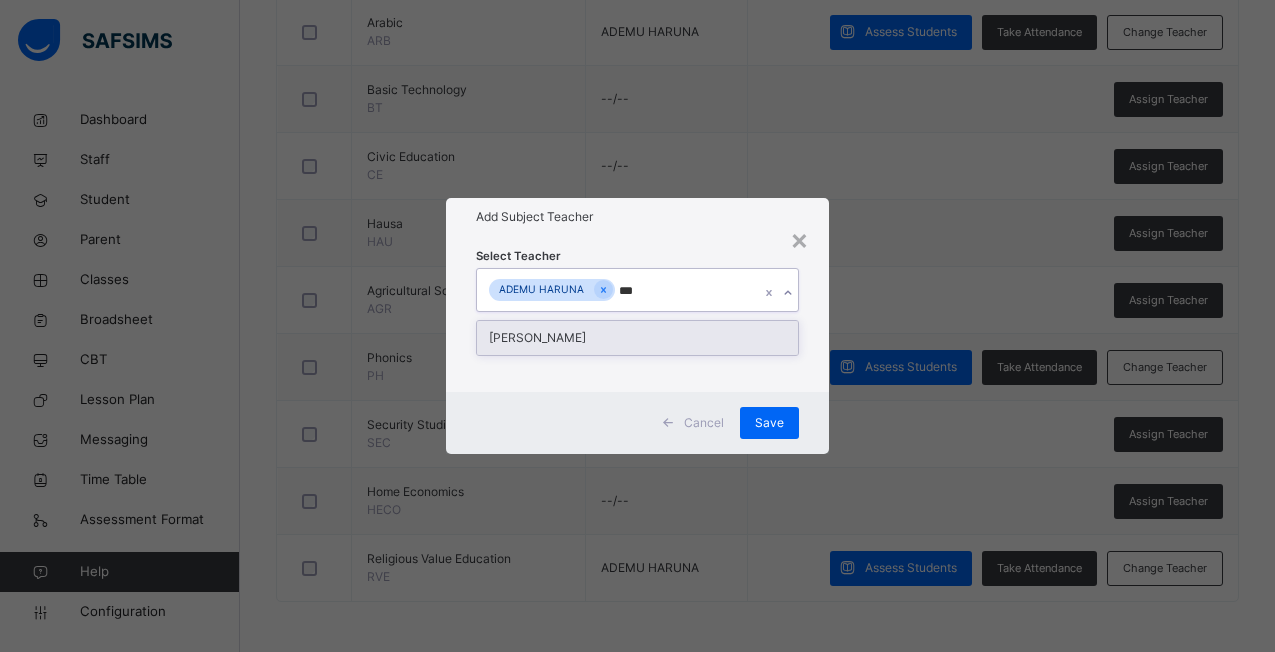type on "****" 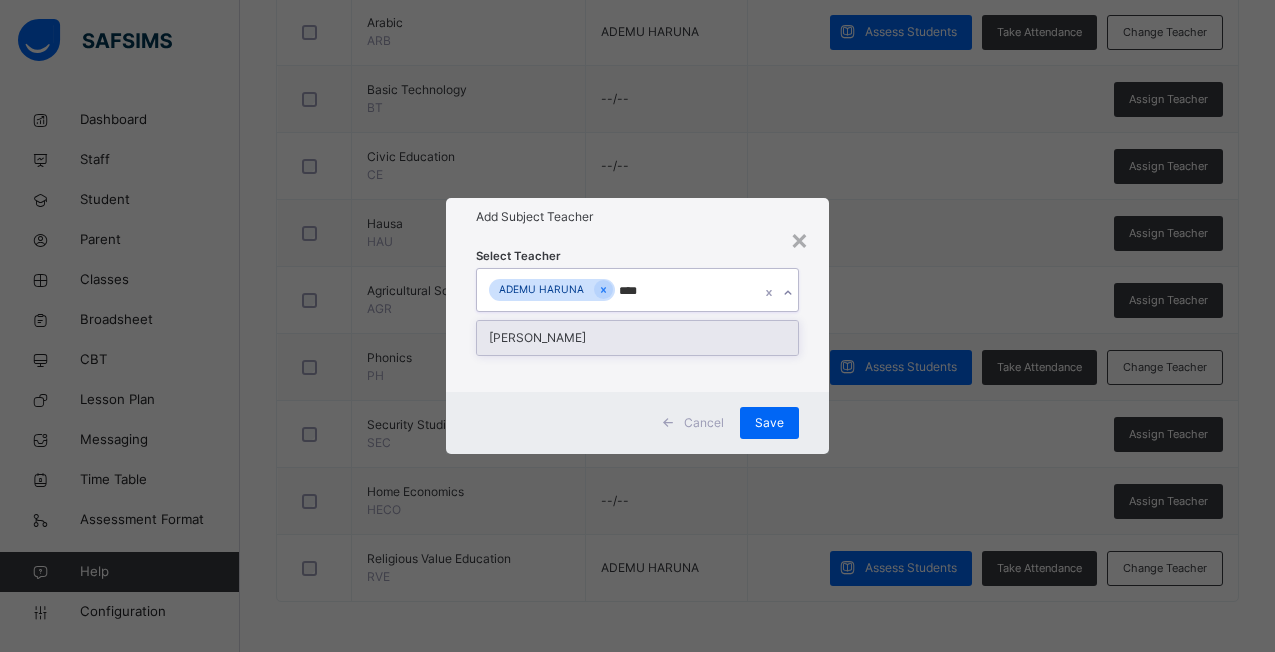 click on "[PERSON_NAME]" at bounding box center [637, 338] 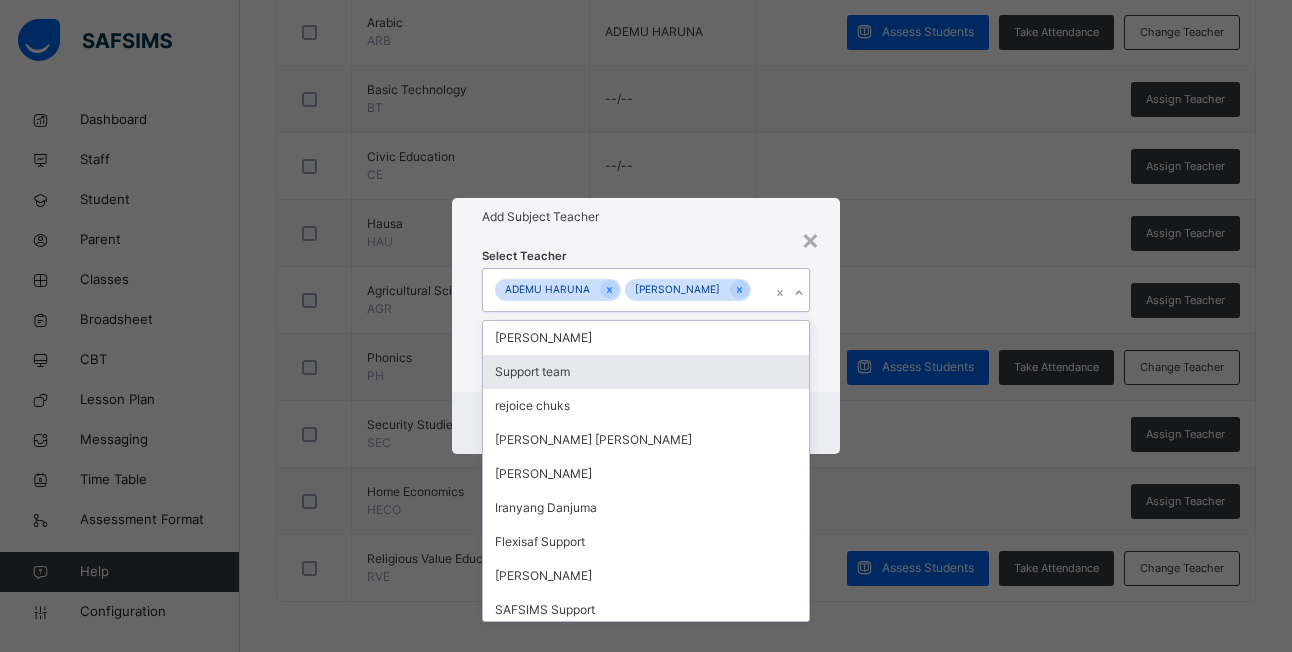 drag, startPoint x: 910, startPoint y: 406, endPoint x: 784, endPoint y: 438, distance: 130 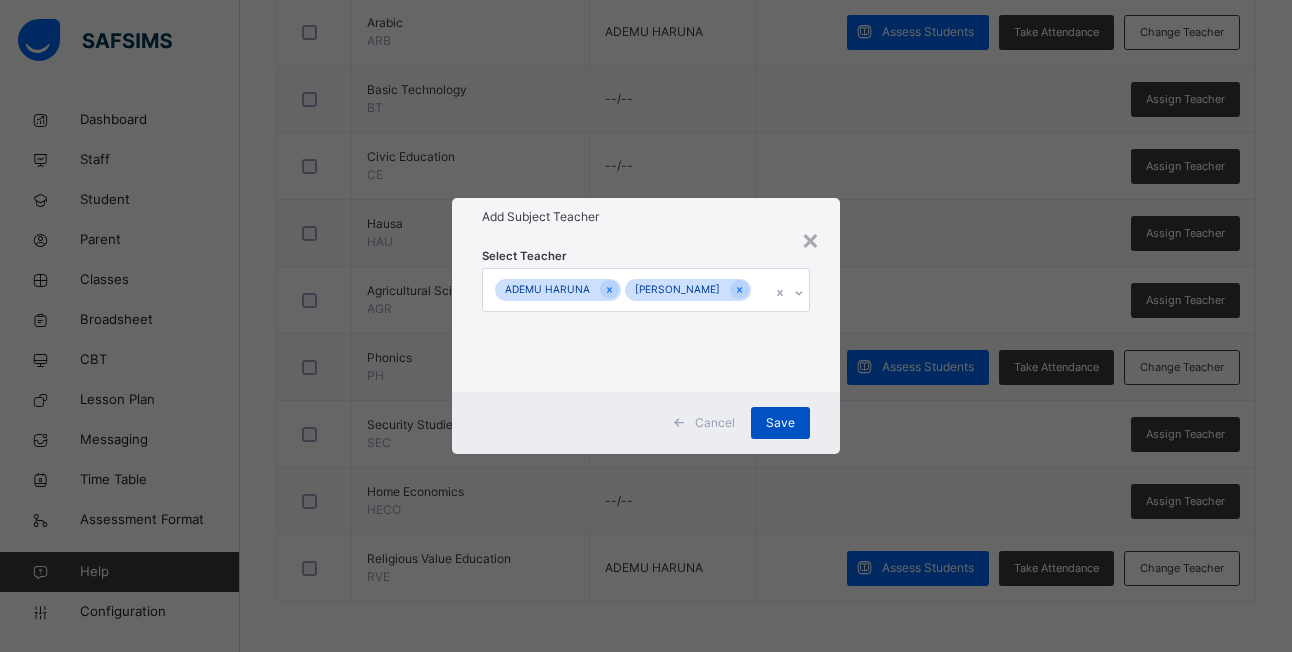 click on "Save" at bounding box center [780, 423] 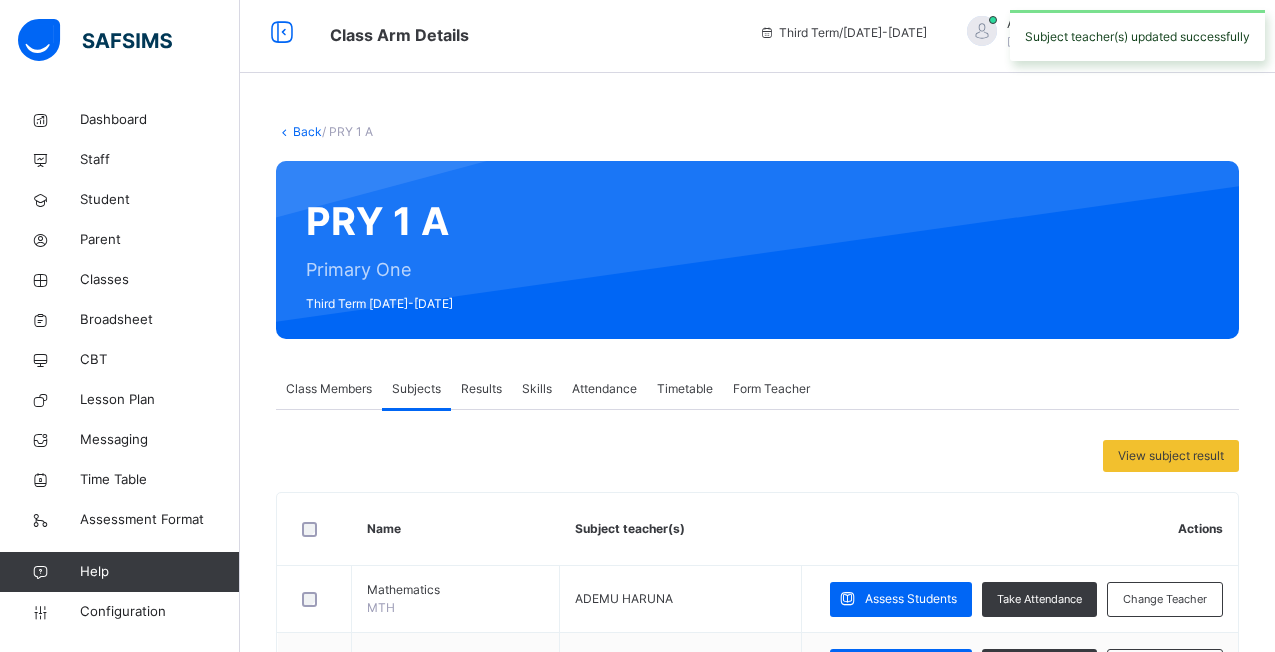 scroll, scrollTop: 0, scrollLeft: 0, axis: both 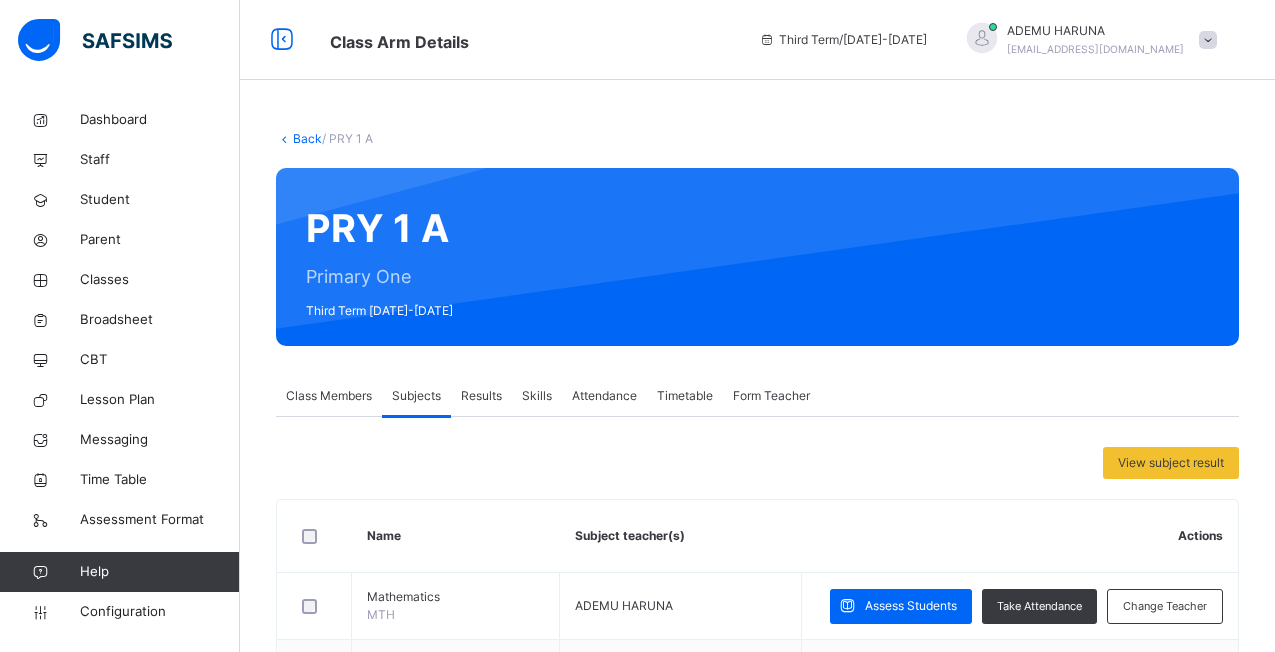 click on "Back" at bounding box center [307, 138] 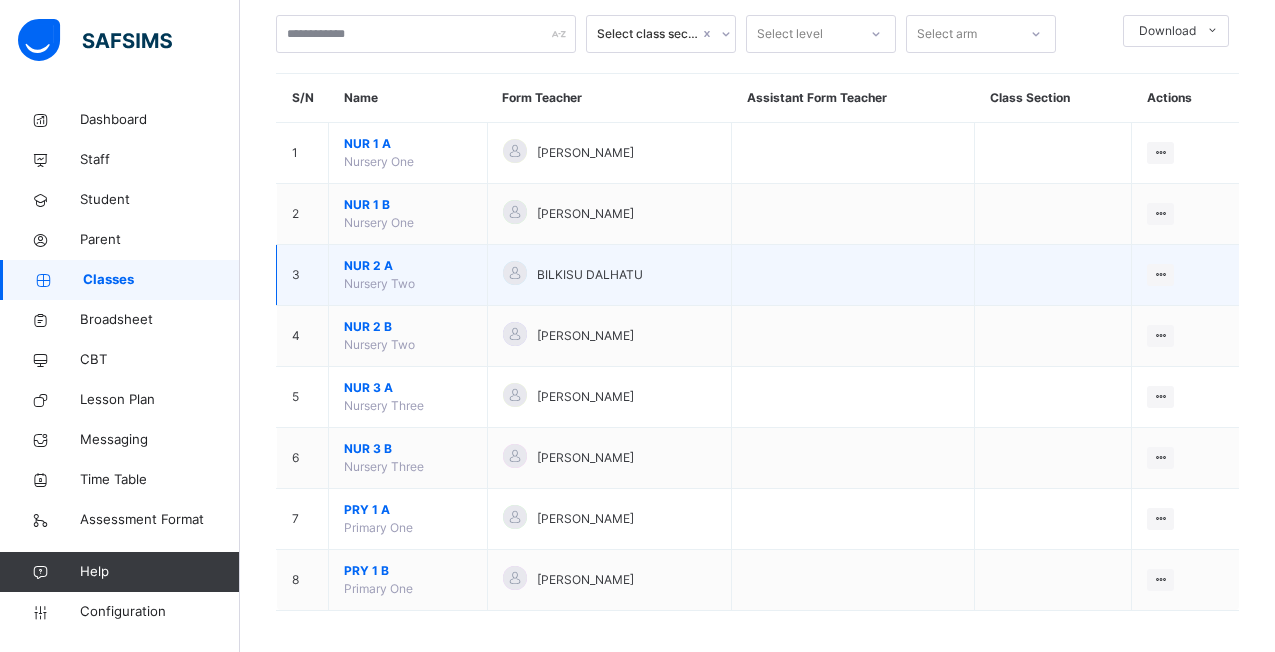scroll, scrollTop: 124, scrollLeft: 0, axis: vertical 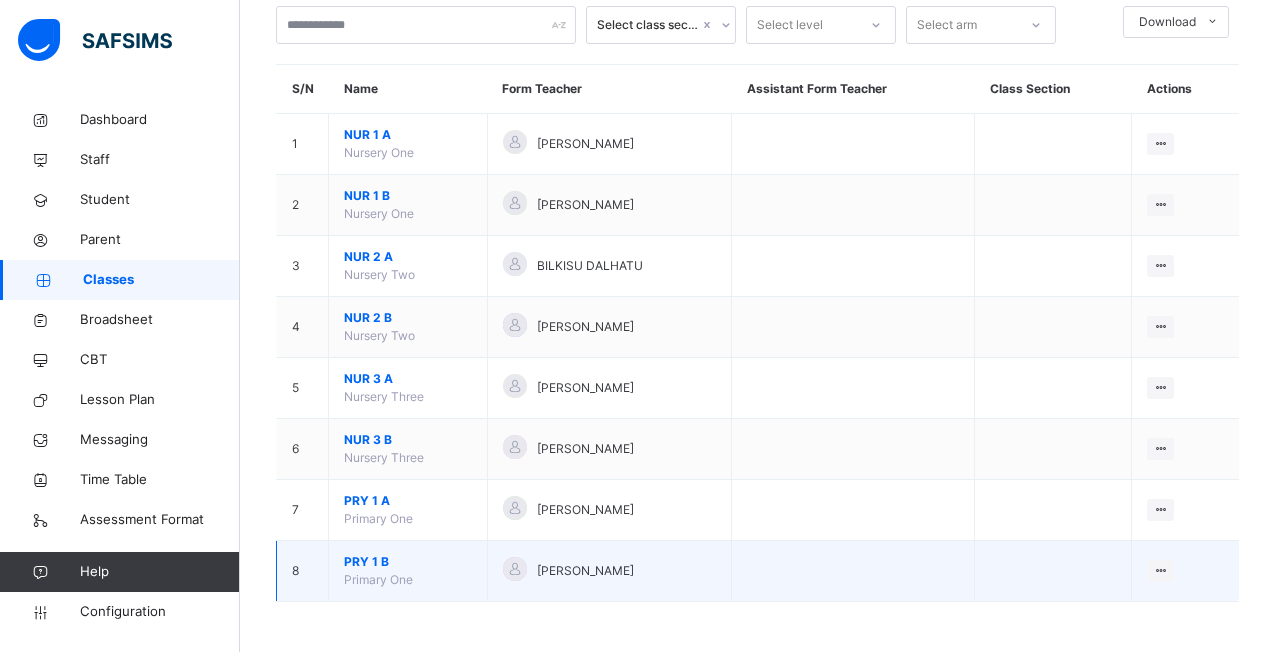 click on "PRY 1   B" at bounding box center [408, 562] 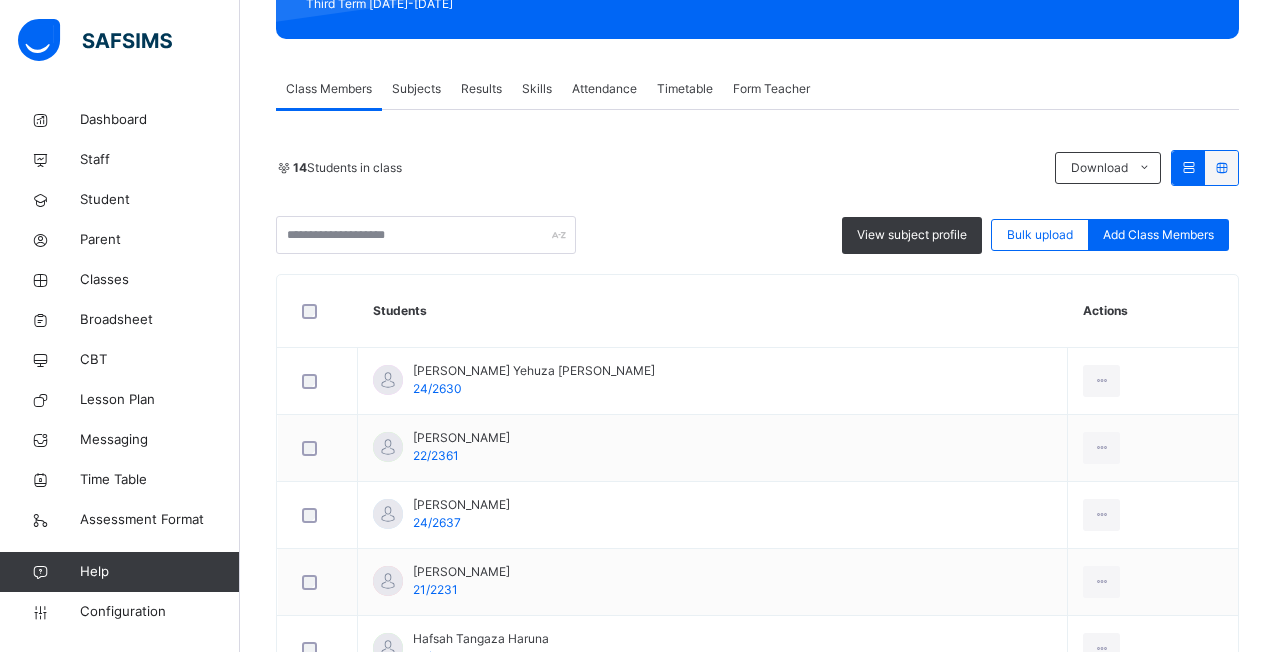scroll, scrollTop: 100, scrollLeft: 0, axis: vertical 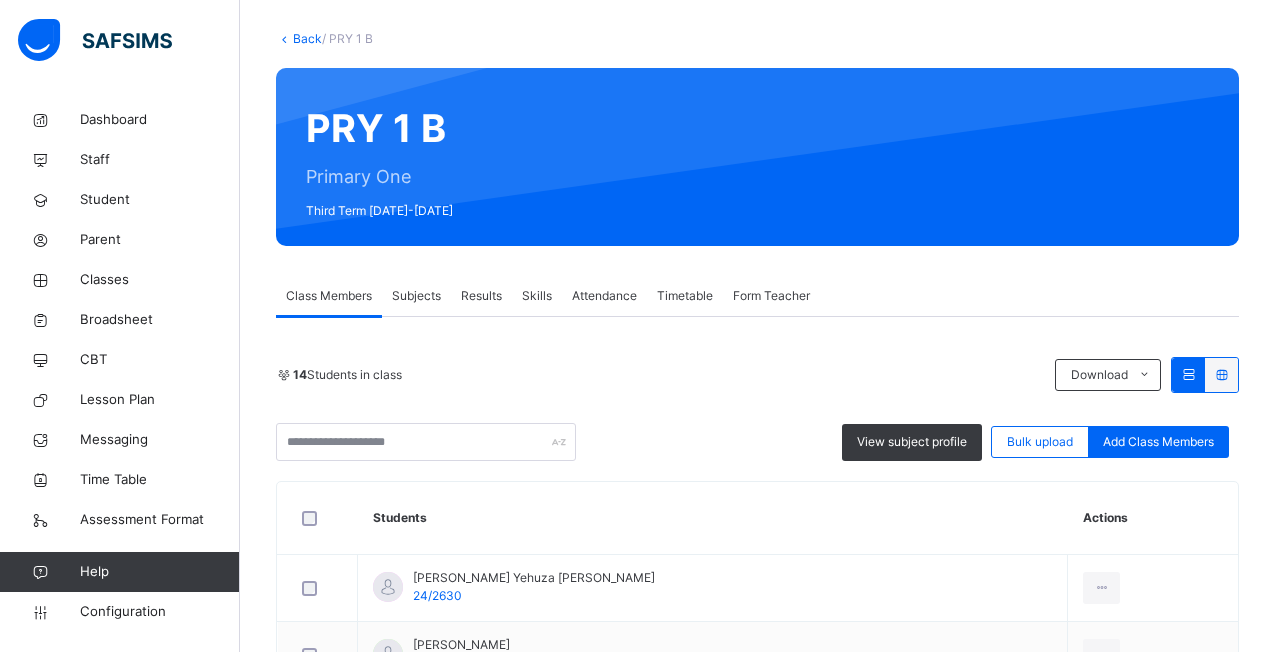 click on "Subjects" at bounding box center [416, 296] 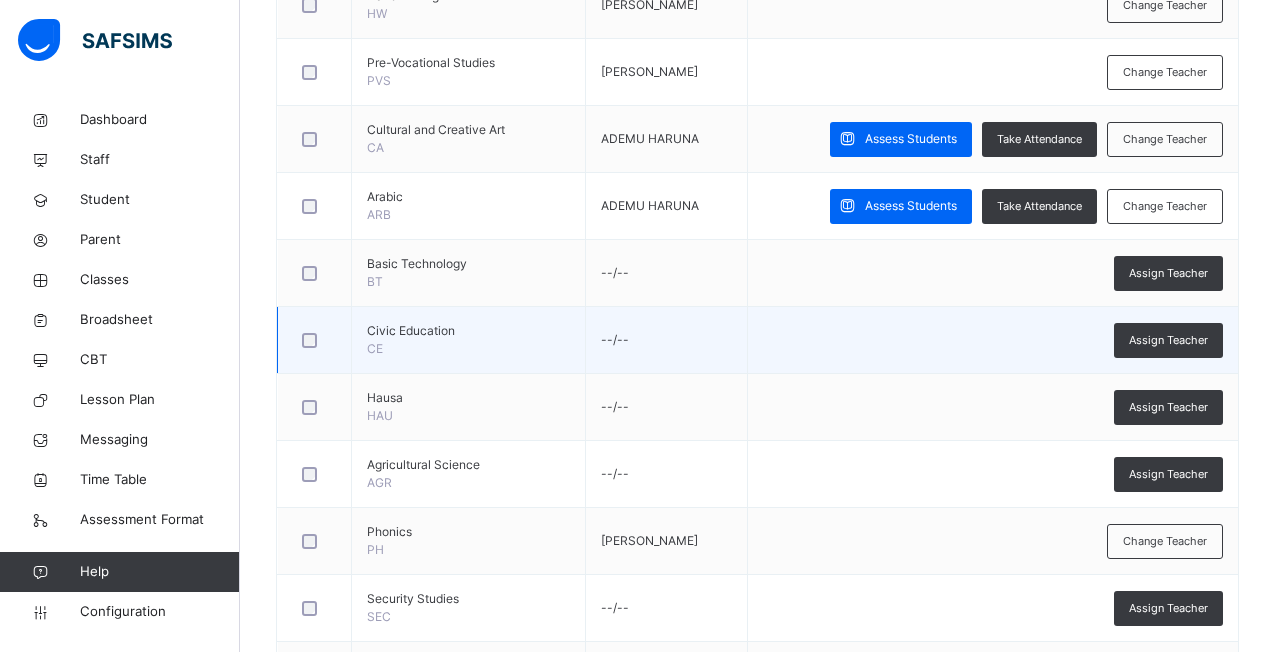 scroll, scrollTop: 1378, scrollLeft: 0, axis: vertical 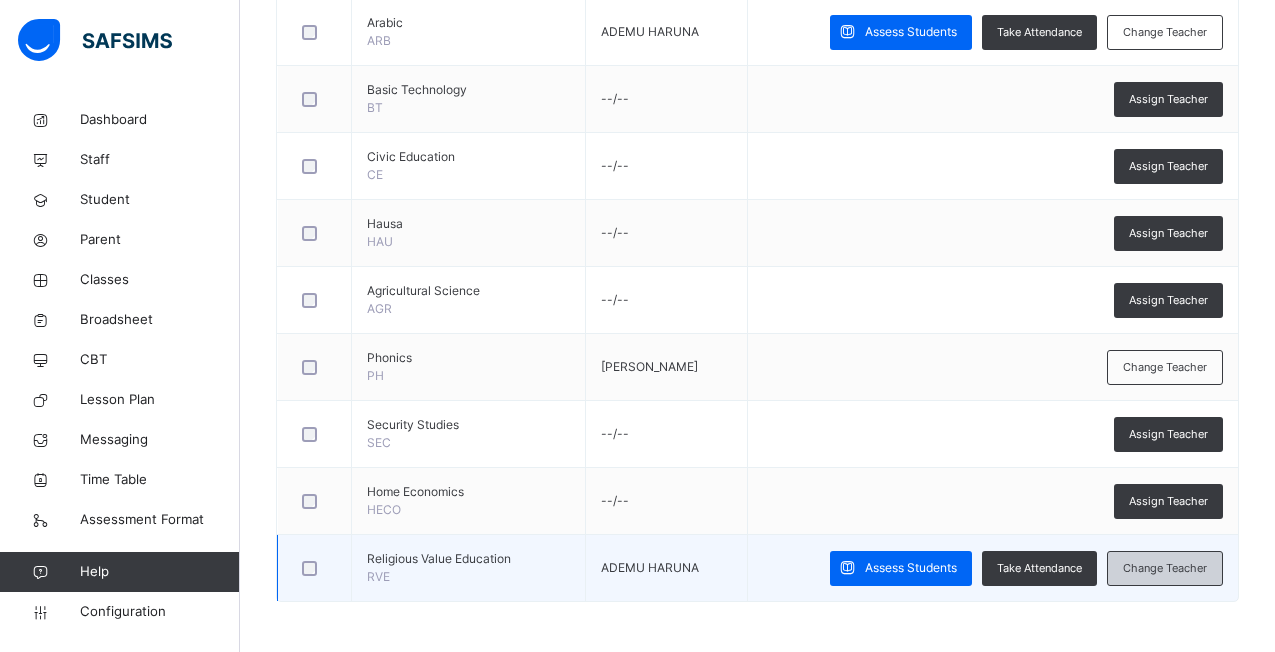 click on "Change Teacher" at bounding box center (1165, 568) 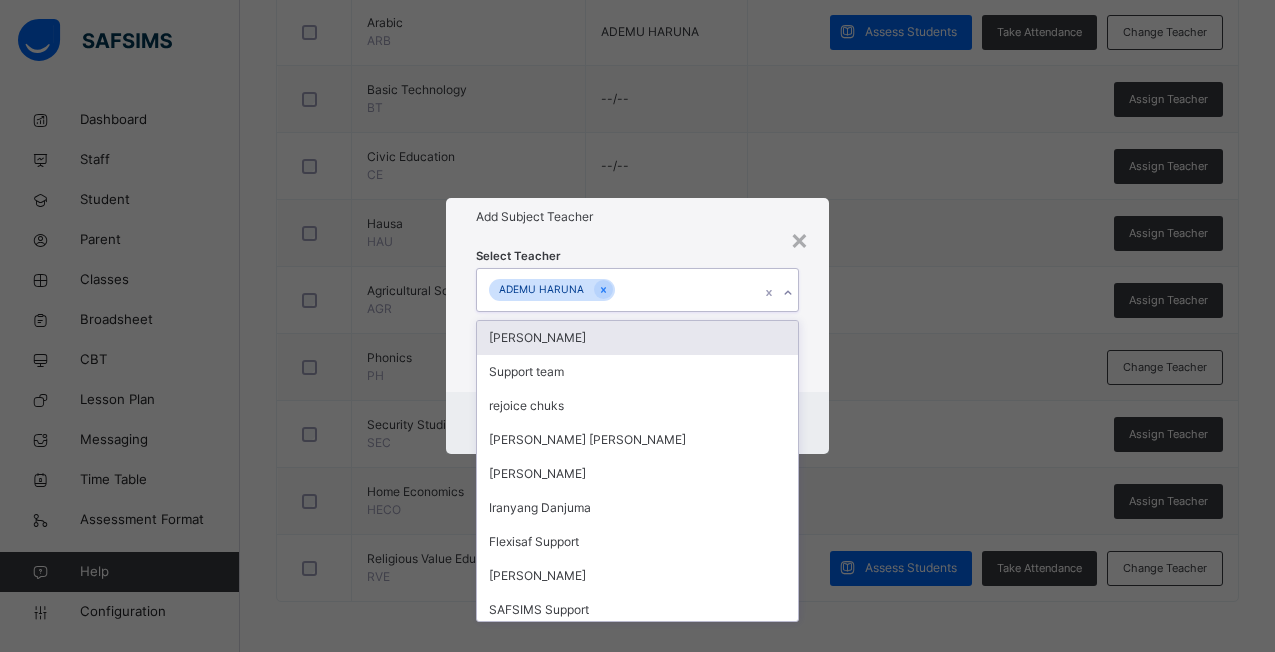 click on "ADEMU HARUNA" at bounding box center (618, 290) 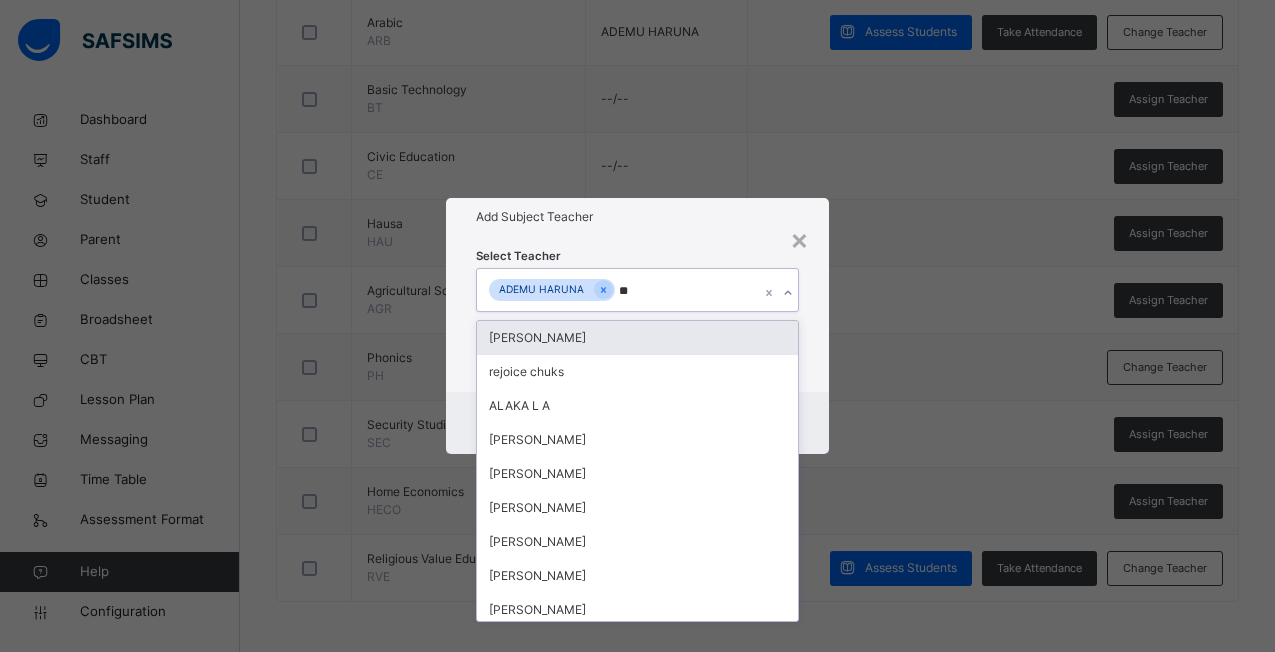type on "***" 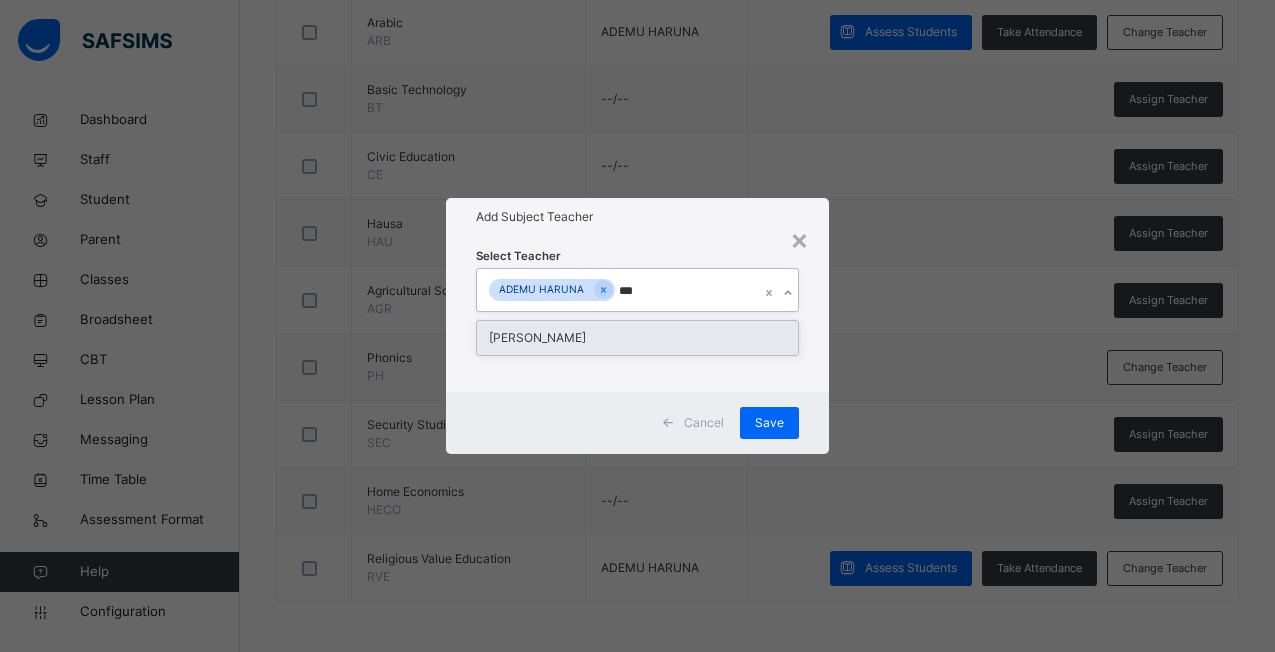 click on "[PERSON_NAME]" at bounding box center (637, 338) 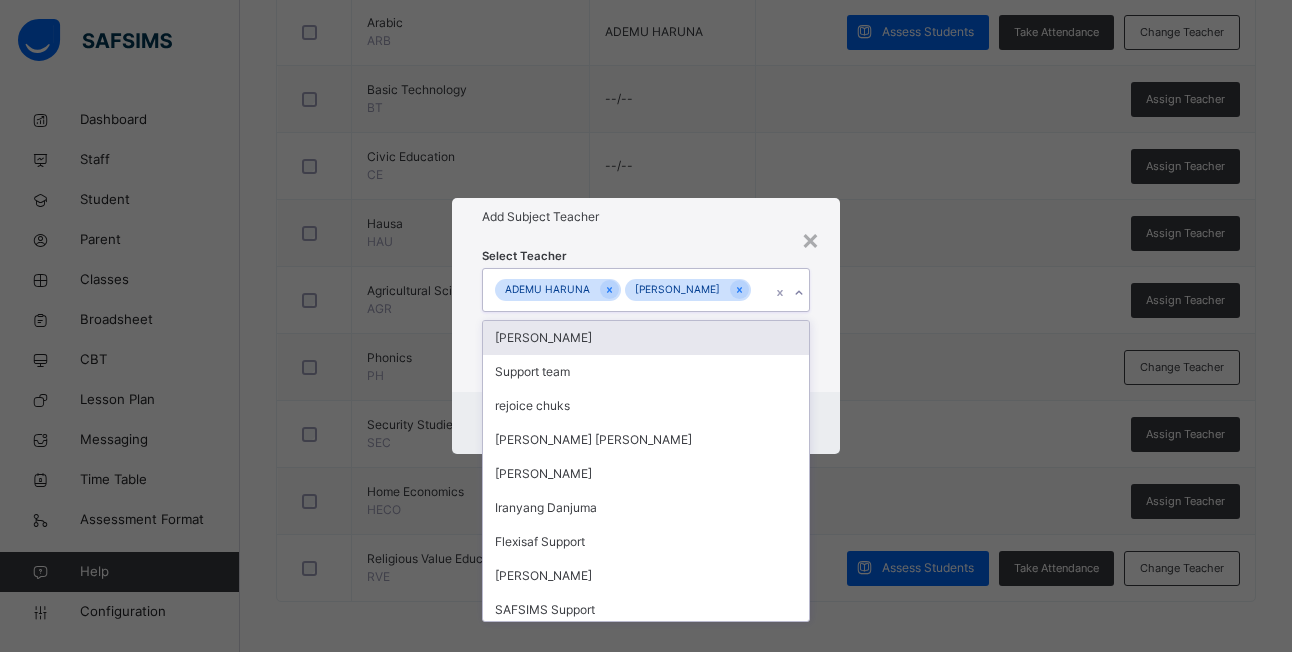 click on "× Add Subject Teacher Select Teacher   option [PERSON_NAME], selected.    option [PERSON_NAME] focused, 1 of 81. 79 results available. Use Up and Down to choose options, press Enter to select the currently focused option, press Escape to exit the menu, press Tab to select the option and exit the menu. [PERSON_NAME] [PERSON_NAME] Support  team rejoice  chuks [PERSON_NAME] [PERSON_NAME] [PERSON_NAME] Iranyang  Danjuma Flexisaf   Support  [PERSON_NAME] SAFSIMS  Support [PERSON_NAME] [PERSON_NAME]  [PERSON_NAME]  [PERSON_NAME] L A YUNUS  AJETIMMOBI GAMBO ALH NMA [PERSON_NAME] [PERSON_NAME] Accounts  Officer [PERSON_NAME] [PERSON_NAME] [PERSON_NAME] [PERSON_NAME] GARBA  [PERSON_NAME] [PERSON_NAME]  [PERSON_NAME]  [PERSON_NAME] A ABDULFATAI AUWAL [PERSON_NAME] HASSANAT O [PERSON_NAME] [PERSON_NAME] WADA [PERSON_NAME] NUHU AUWAL [PERSON_NAME] [PERSON_NAME] [PERSON_NAME] [PERSON_NAME] [PERSON_NAME] [PERSON_NAME] YUNUS [PERSON_NAME] NEGEDU A A [PERSON_NAME] [PERSON_NAME]" at bounding box center (646, 326) 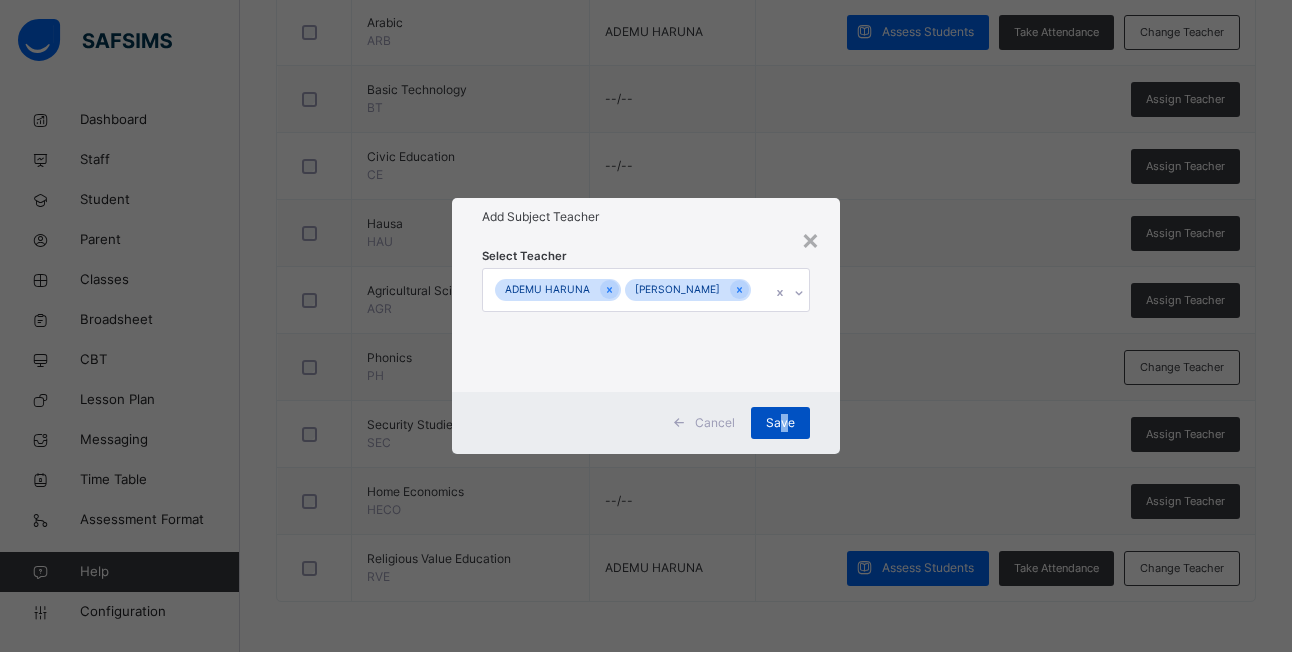 click on "Save" at bounding box center [780, 423] 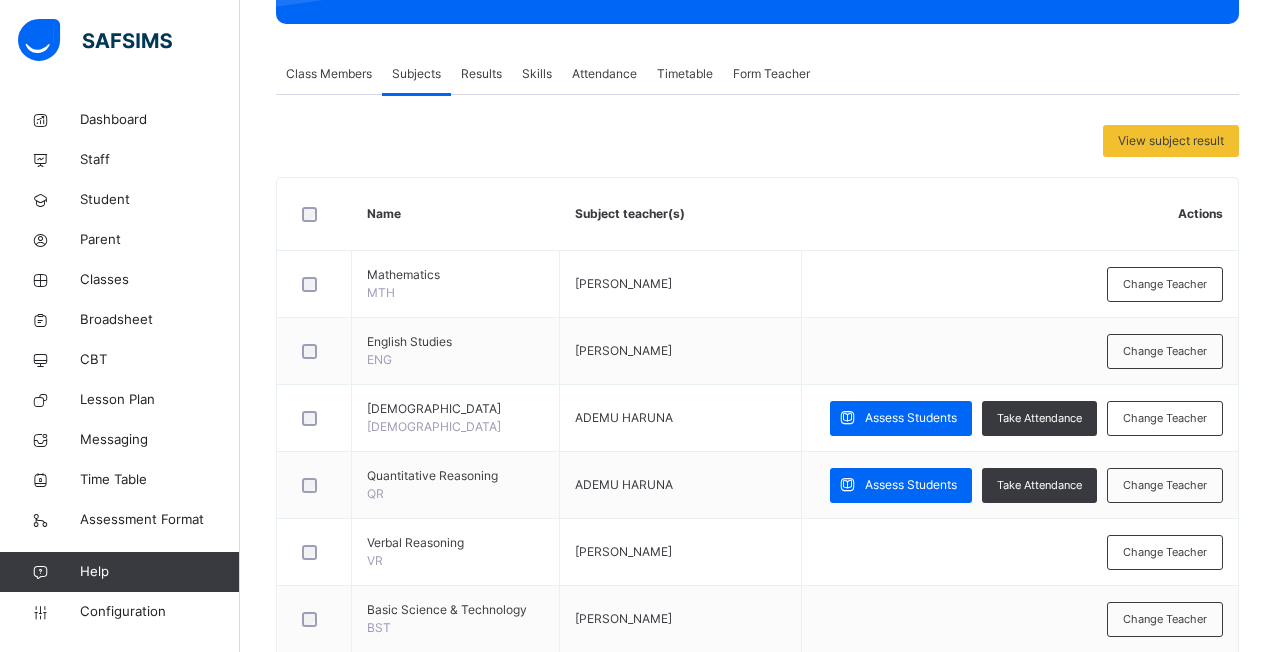 scroll, scrollTop: 78, scrollLeft: 0, axis: vertical 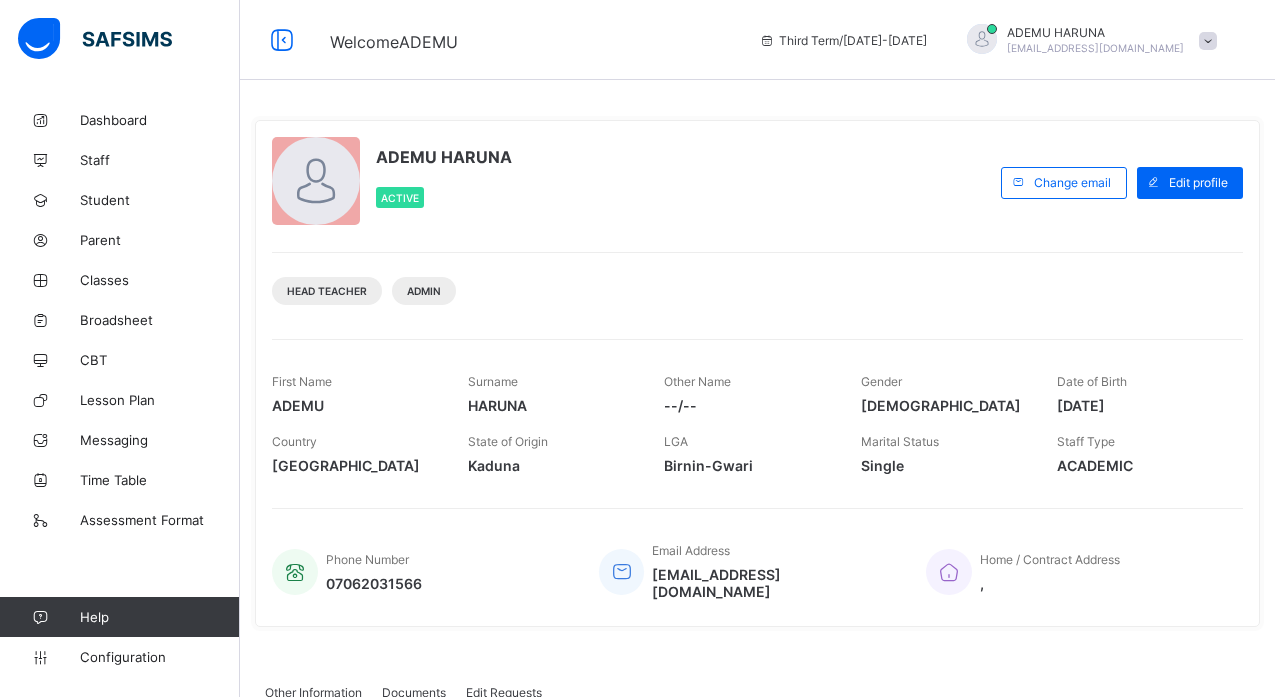 click at bounding box center (1208, 41) 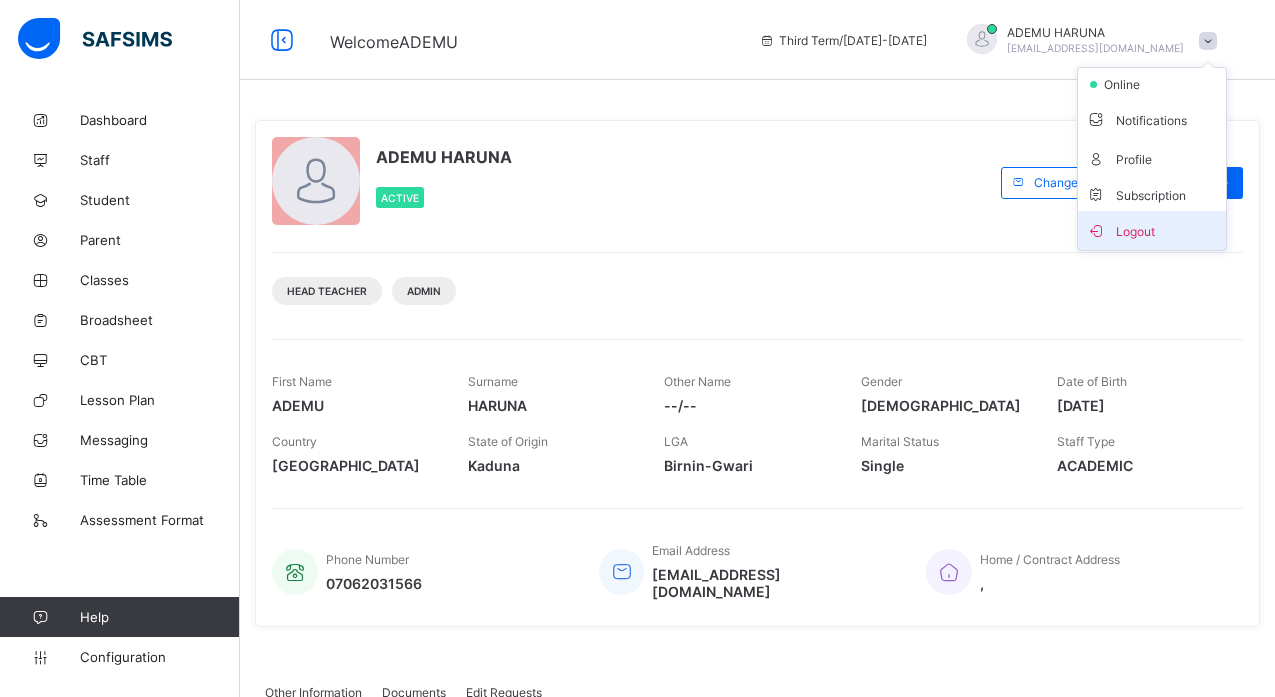 click on "Logout" at bounding box center [1152, 230] 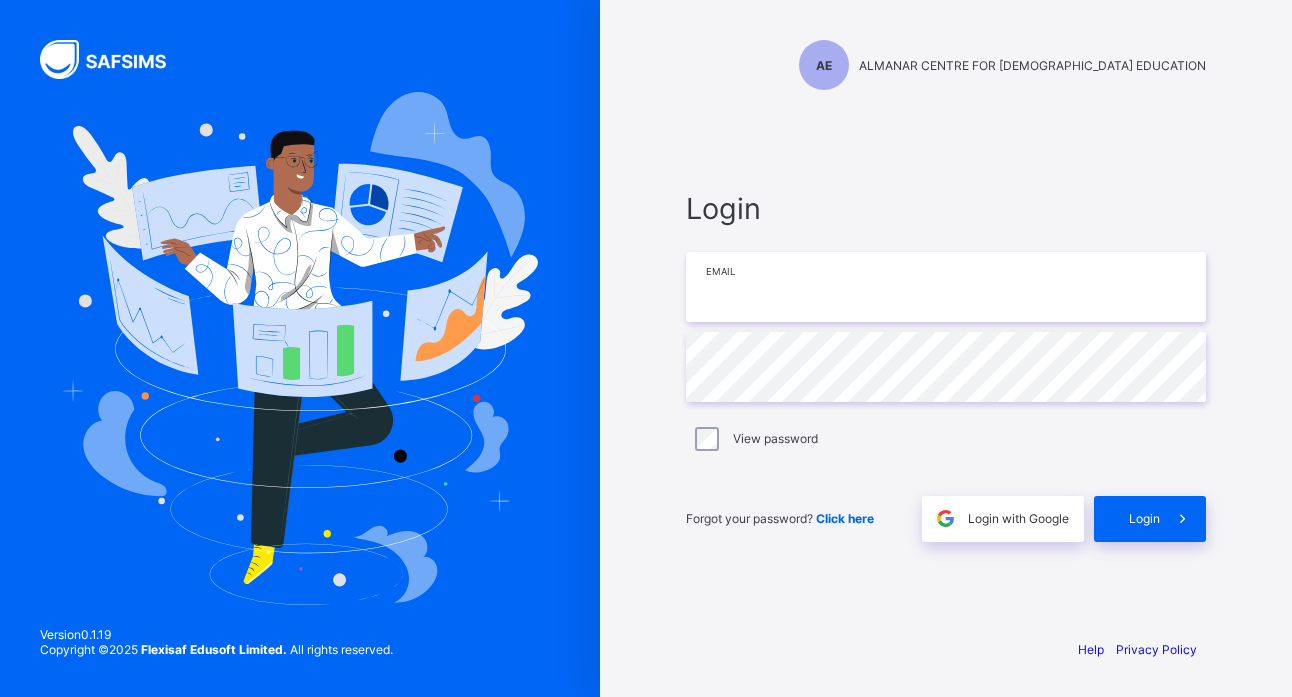 click at bounding box center [946, 287] 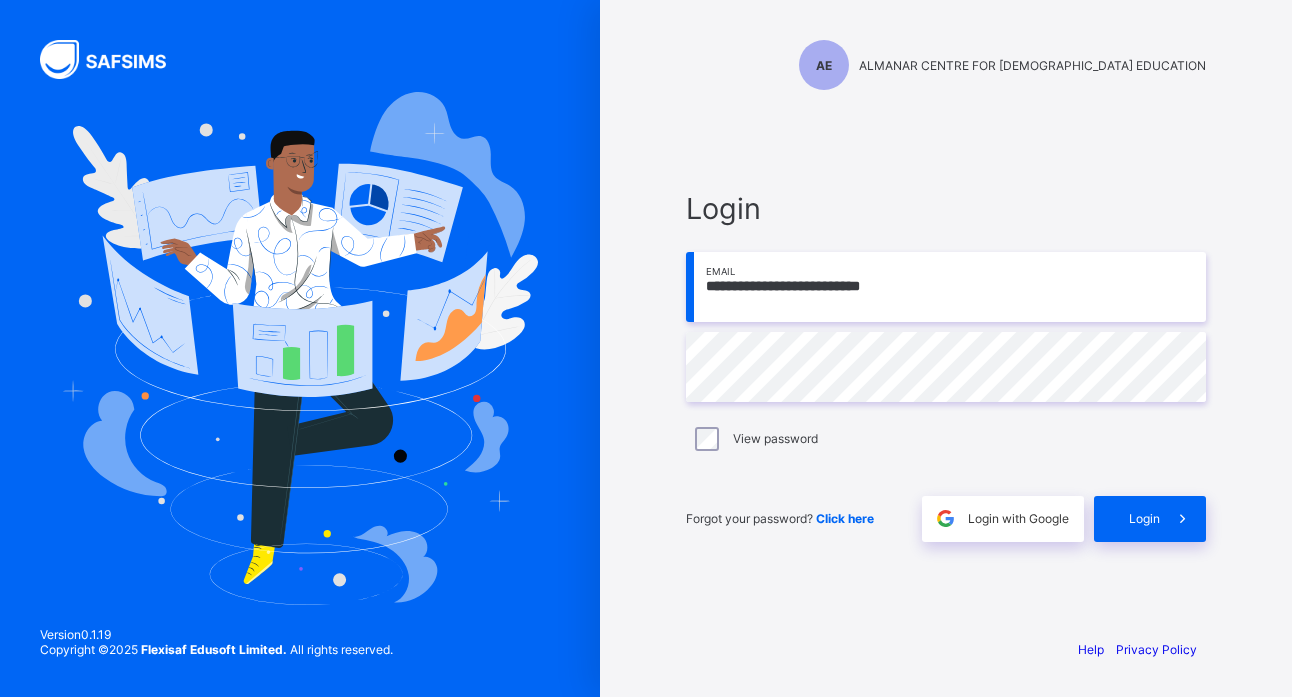type on "**********" 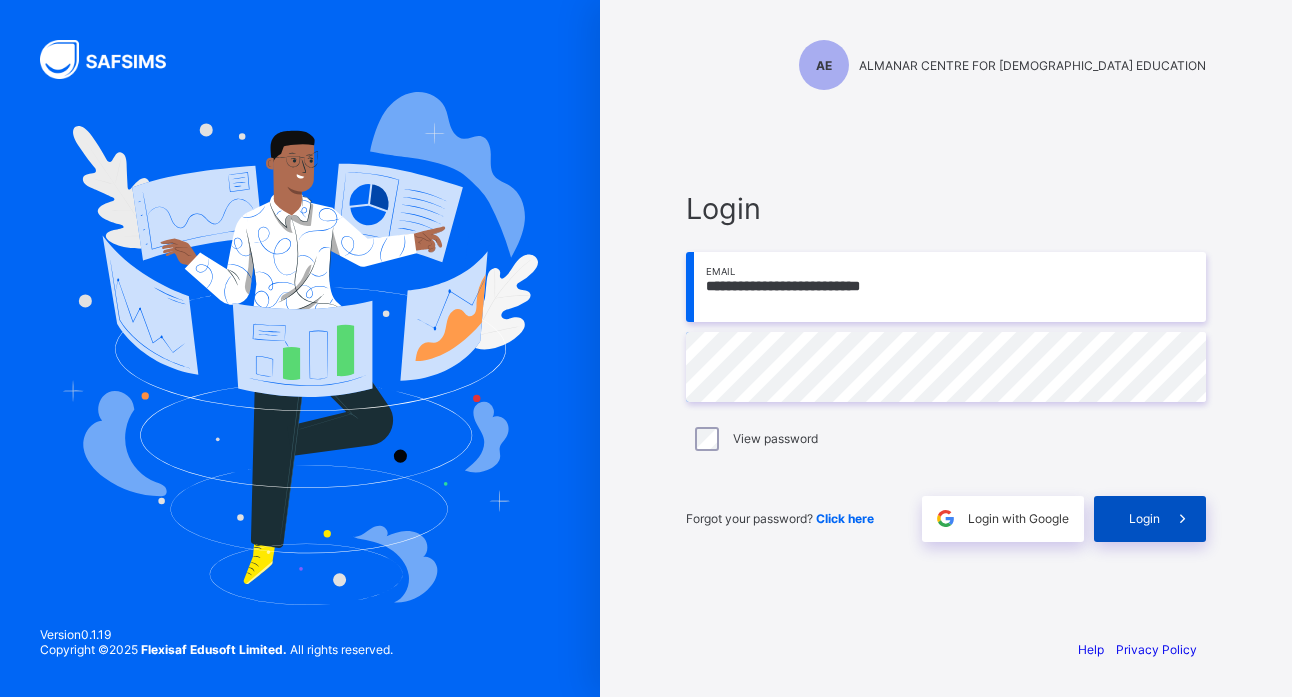 click on "Login" at bounding box center (1144, 518) 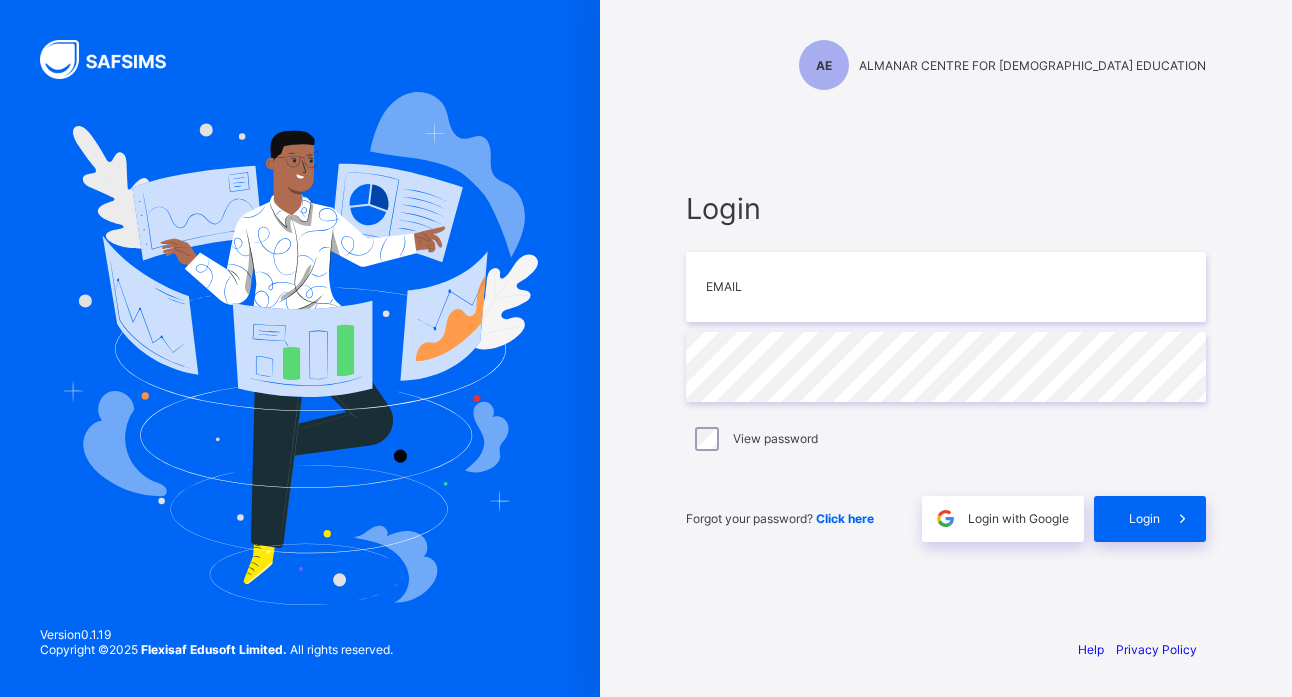 scroll, scrollTop: 0, scrollLeft: 0, axis: both 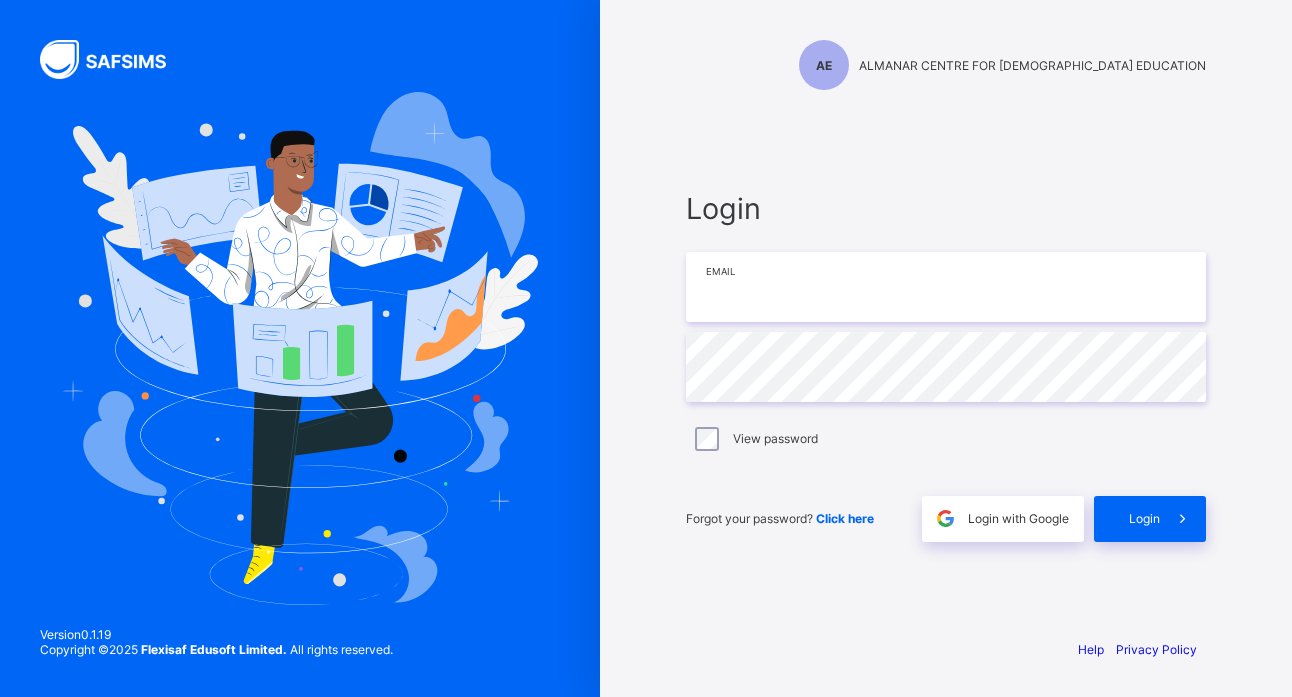 click at bounding box center [946, 287] 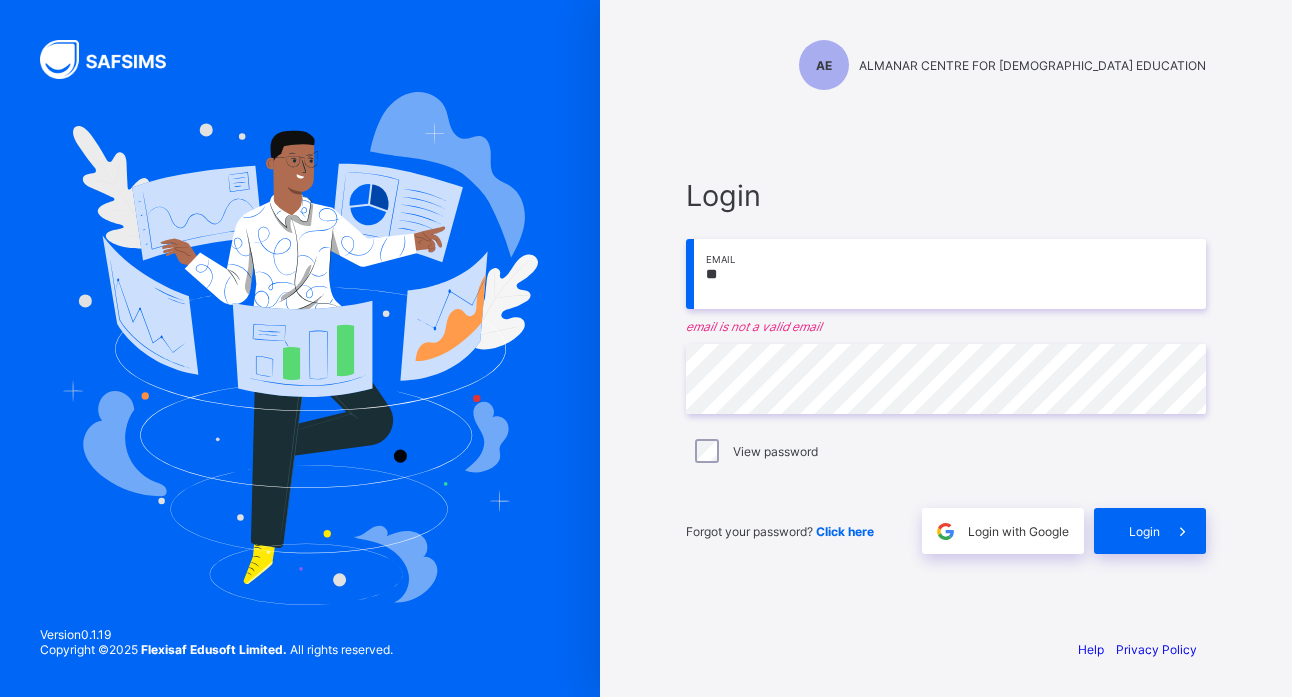 type on "*" 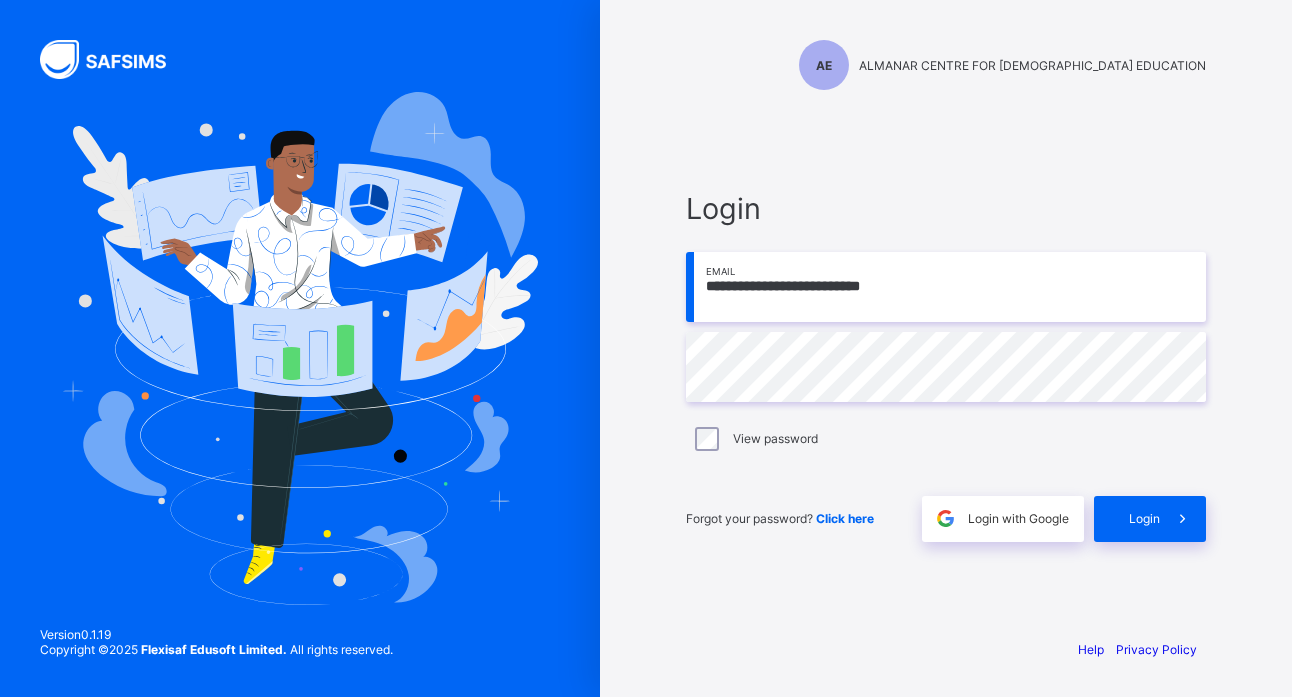 type on "**********" 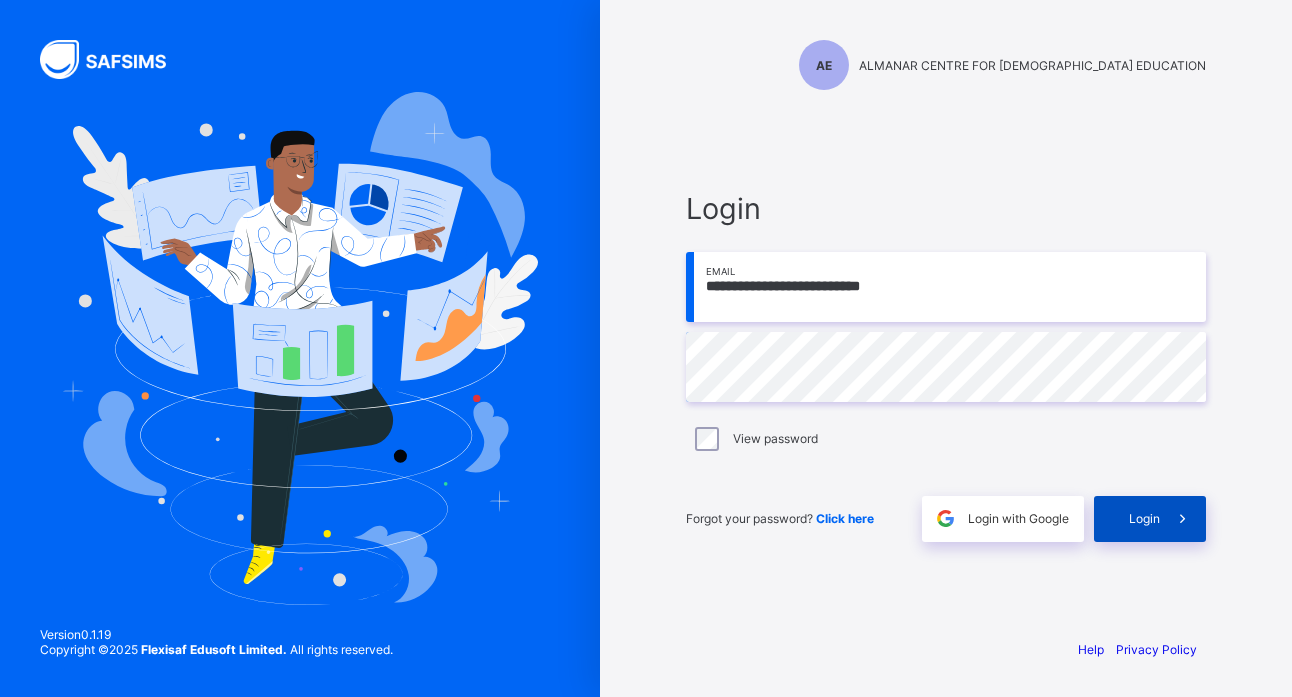click on "Login" at bounding box center (1150, 519) 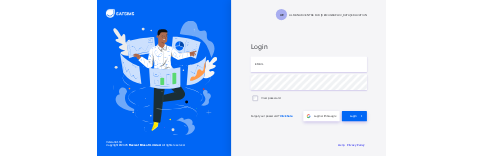 scroll, scrollTop: 0, scrollLeft: 0, axis: both 